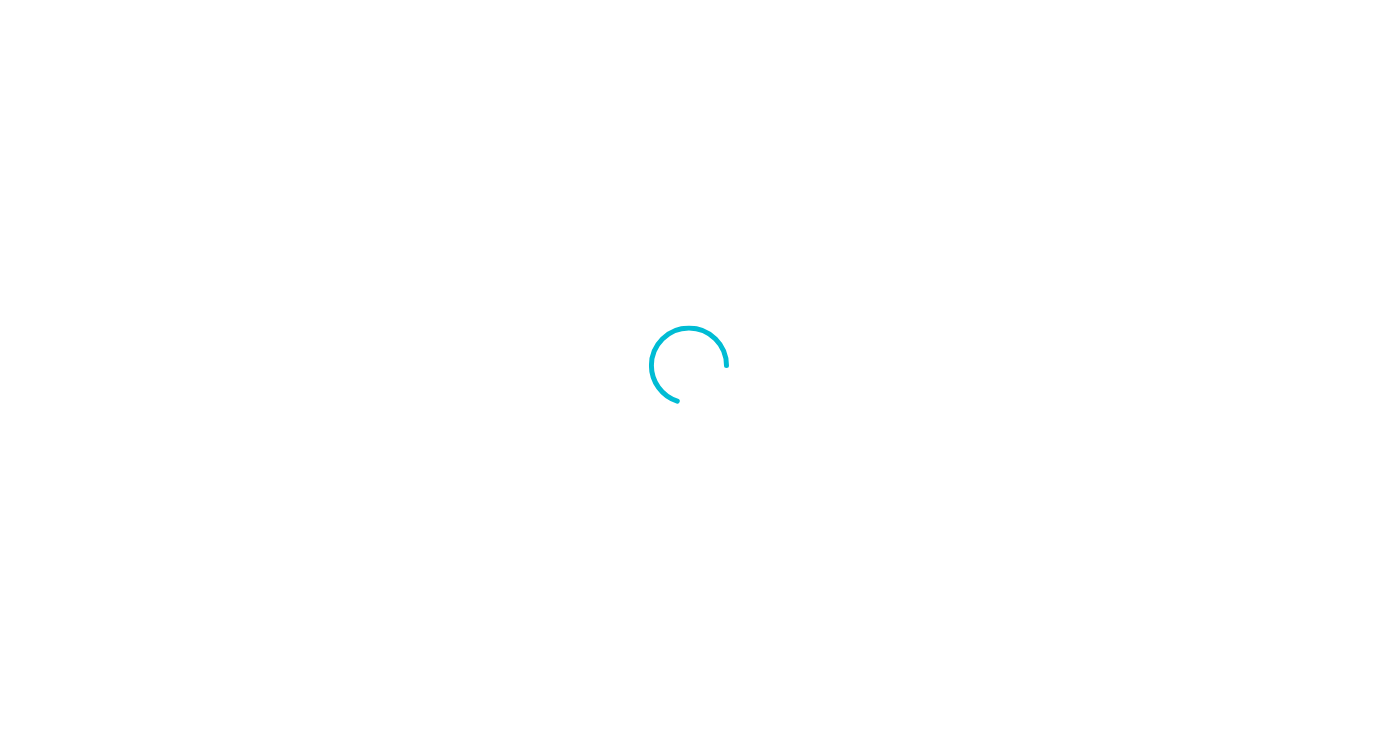 scroll, scrollTop: 0, scrollLeft: 0, axis: both 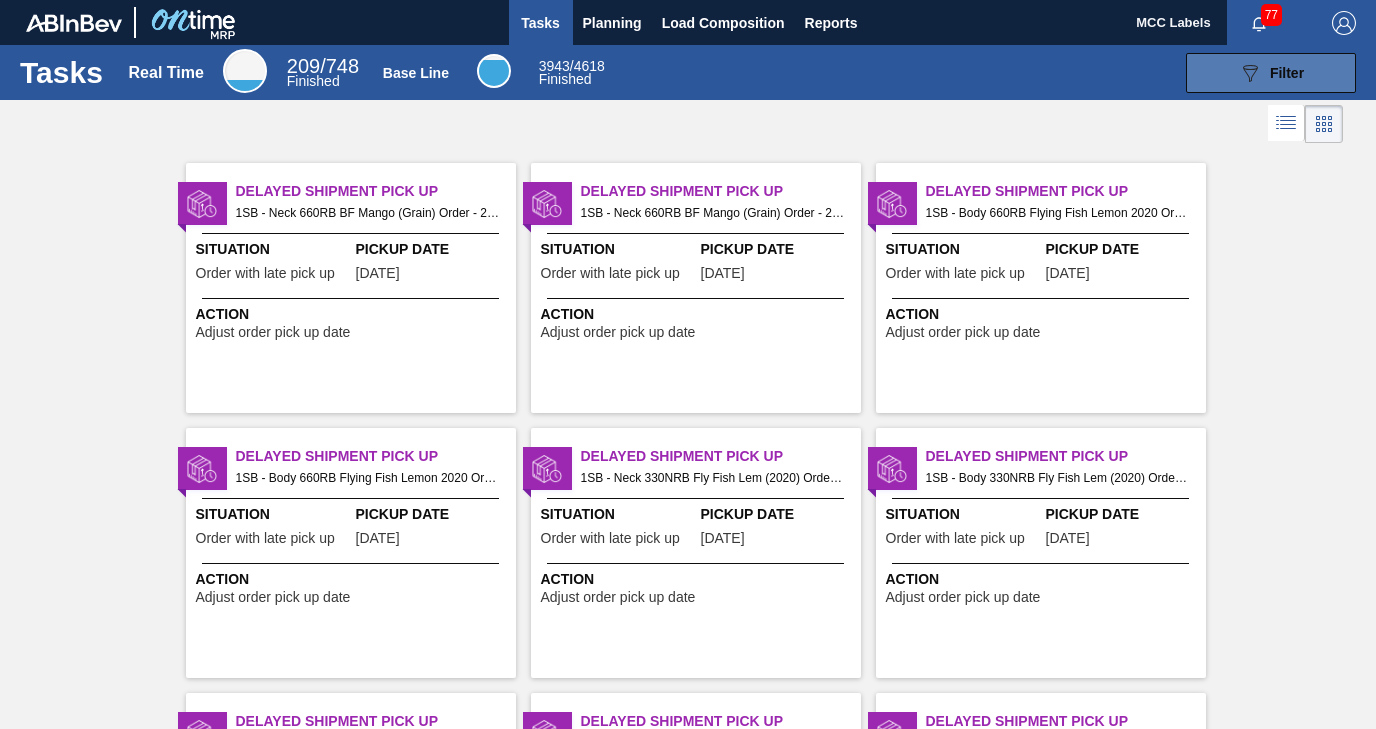 click on "089F7B8B-B2A5-4AFE-B5C0-19BA573D28AC Filter" at bounding box center (1271, 73) 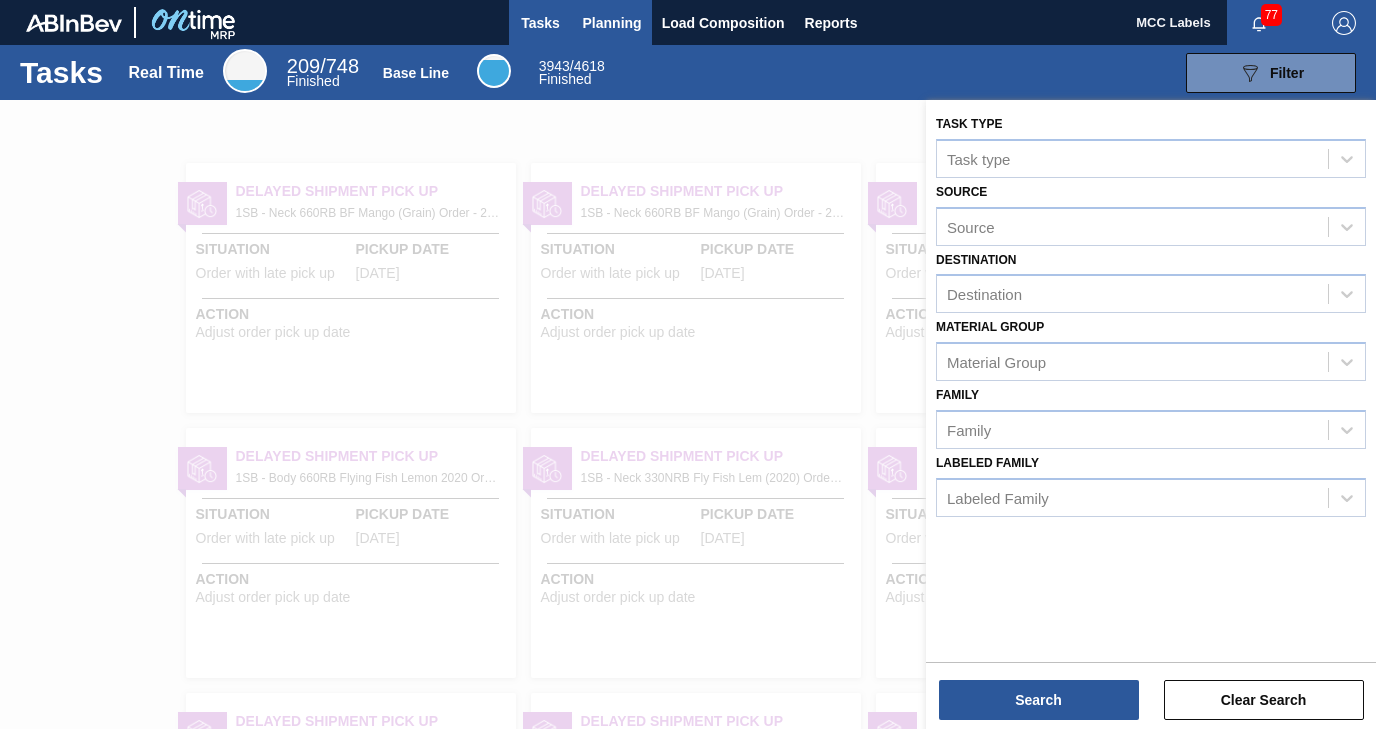 click on "Planning" at bounding box center (612, 23) 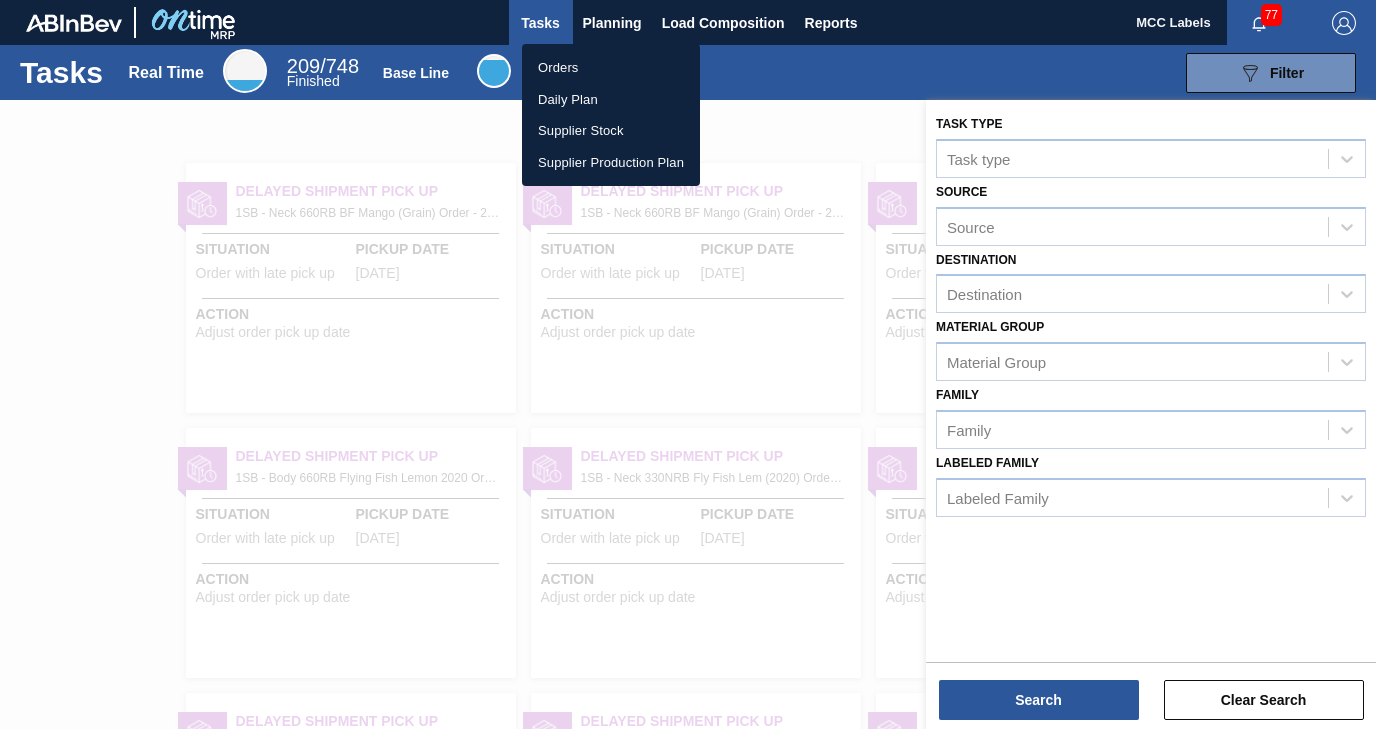 click on "Orders" at bounding box center [611, 68] 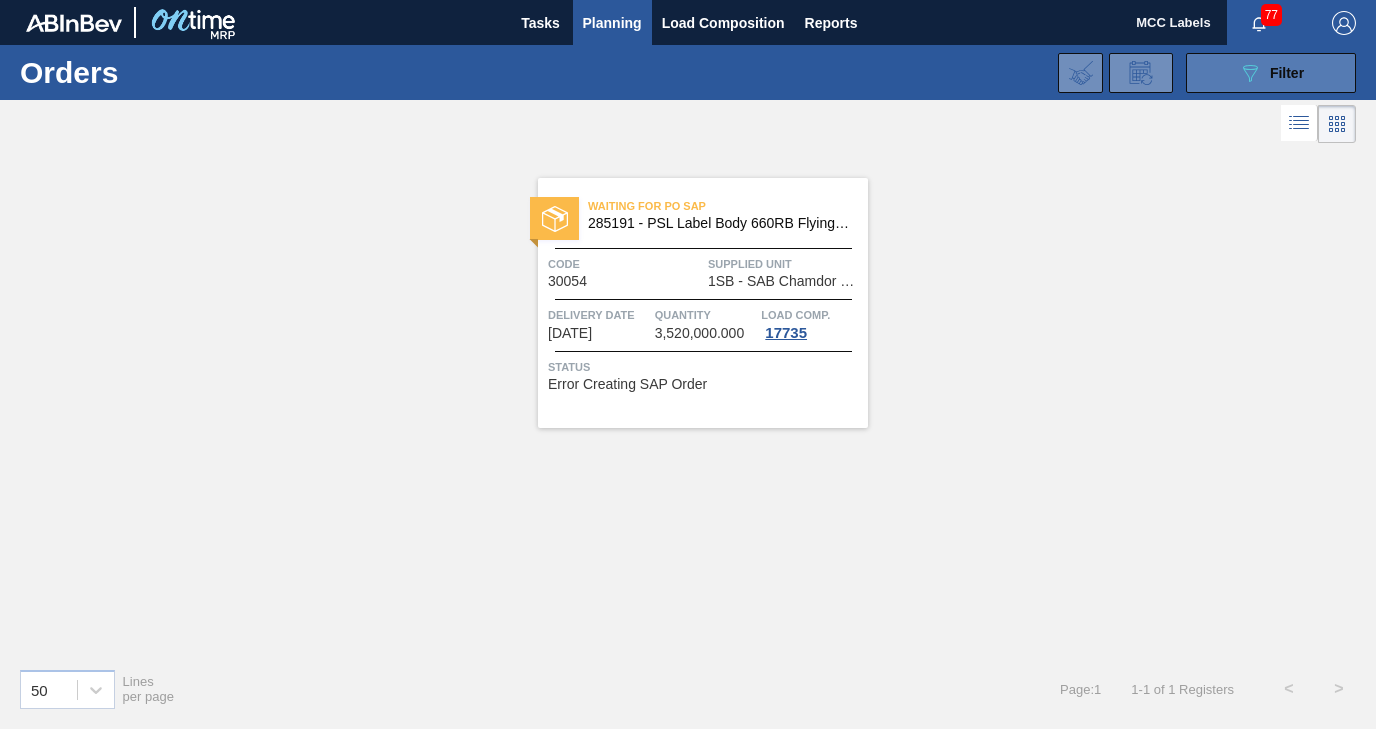 click on "089F7B8B-B2A5-4AFE-B5C0-19BA573D28AC Filter" at bounding box center (1271, 73) 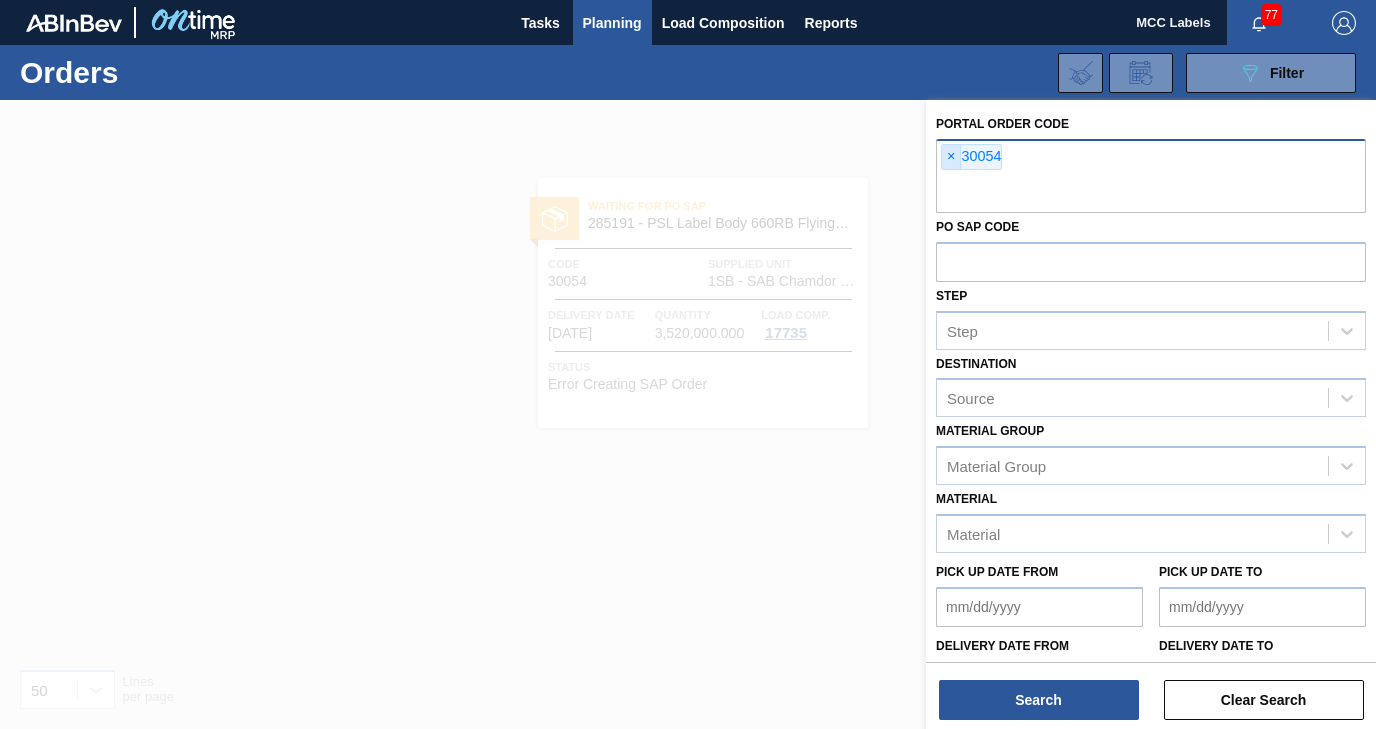 click on "×" at bounding box center [951, 157] 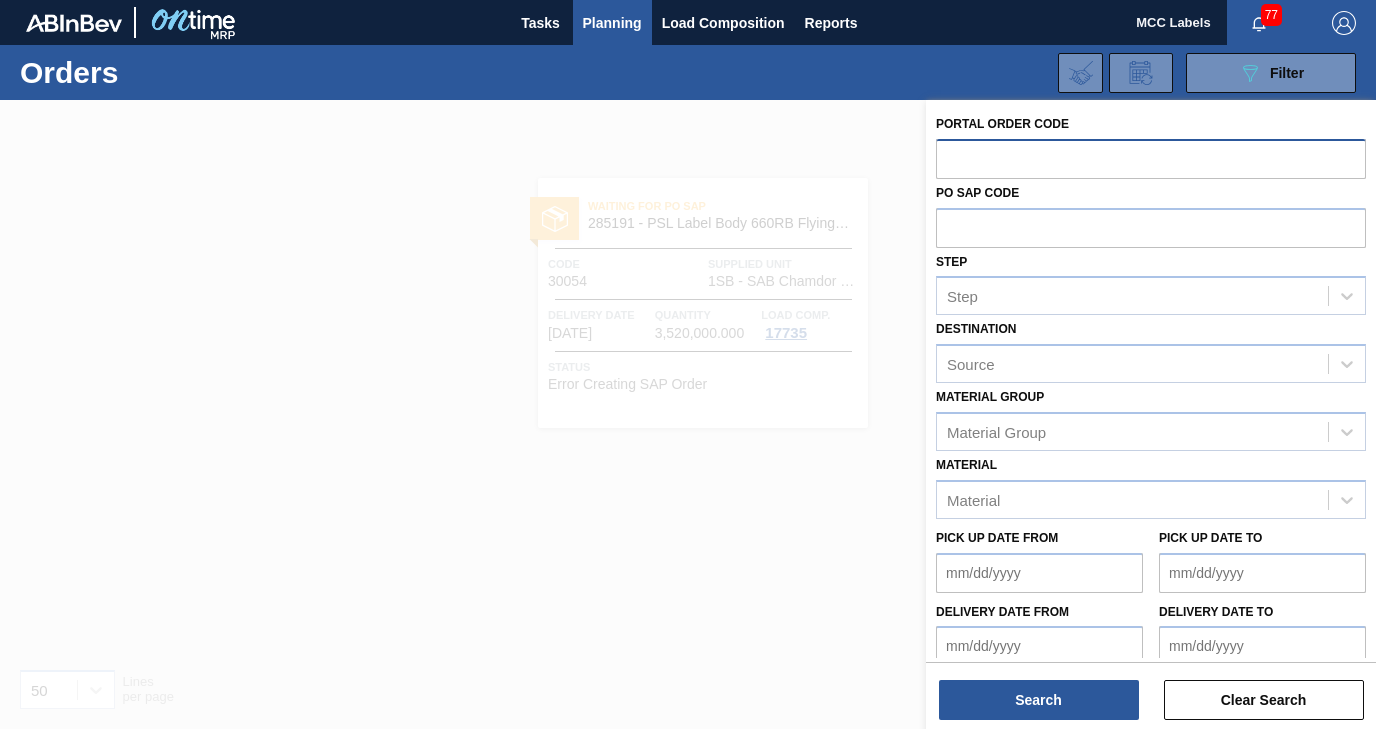 click at bounding box center (1151, 158) 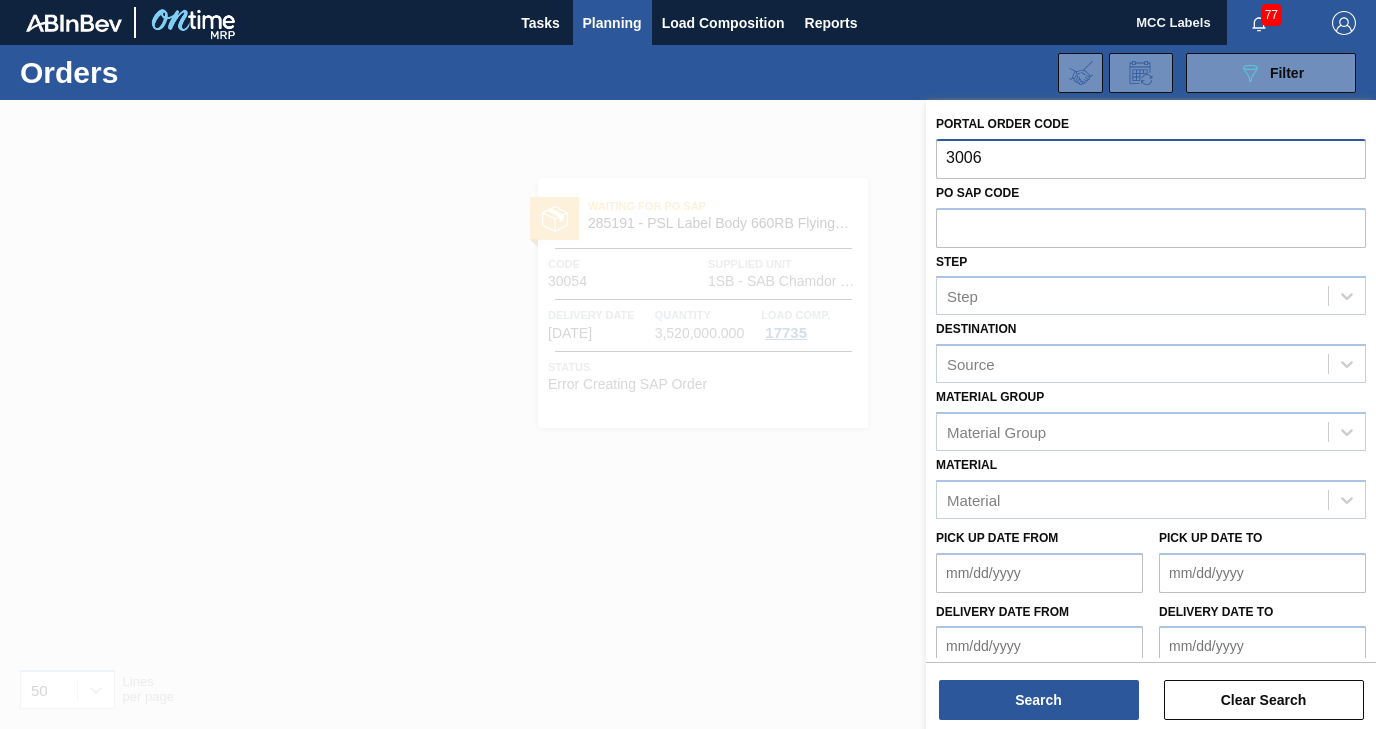 type on "30069" 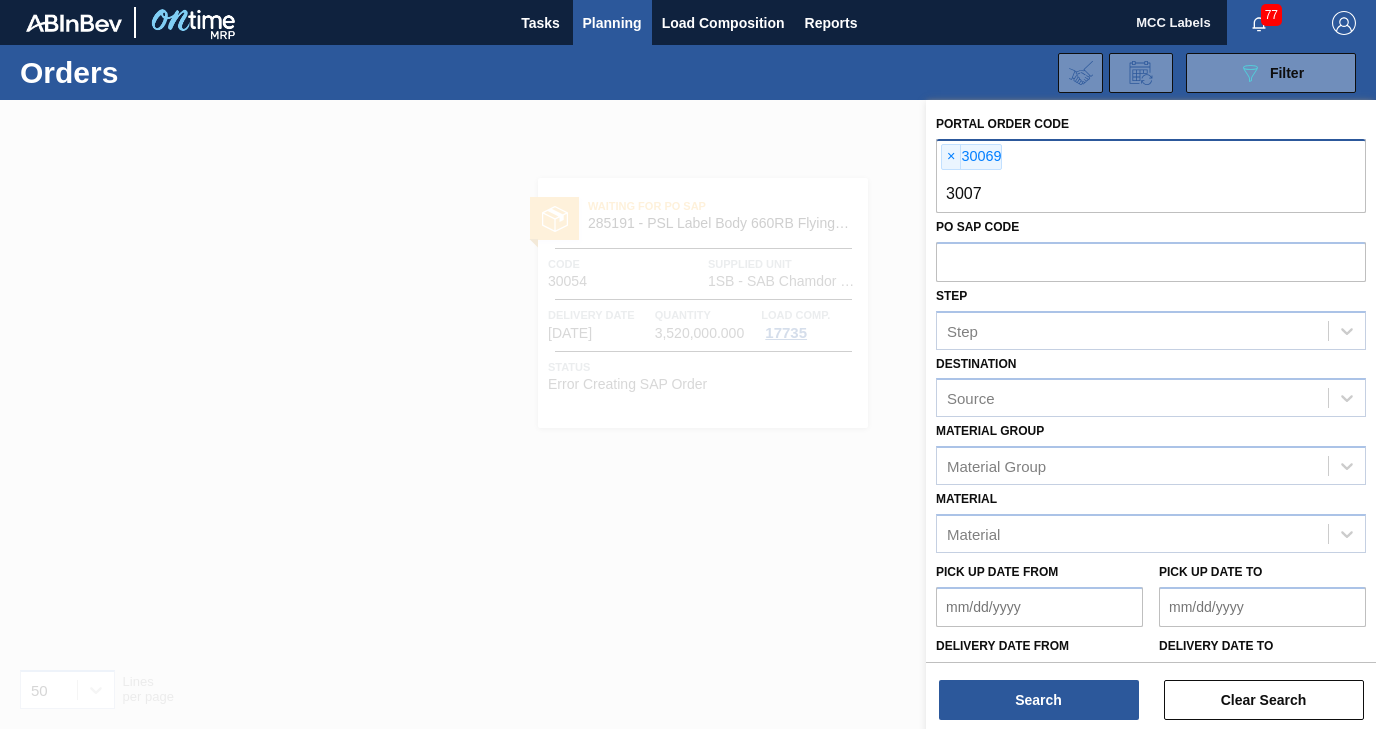 type on "30073" 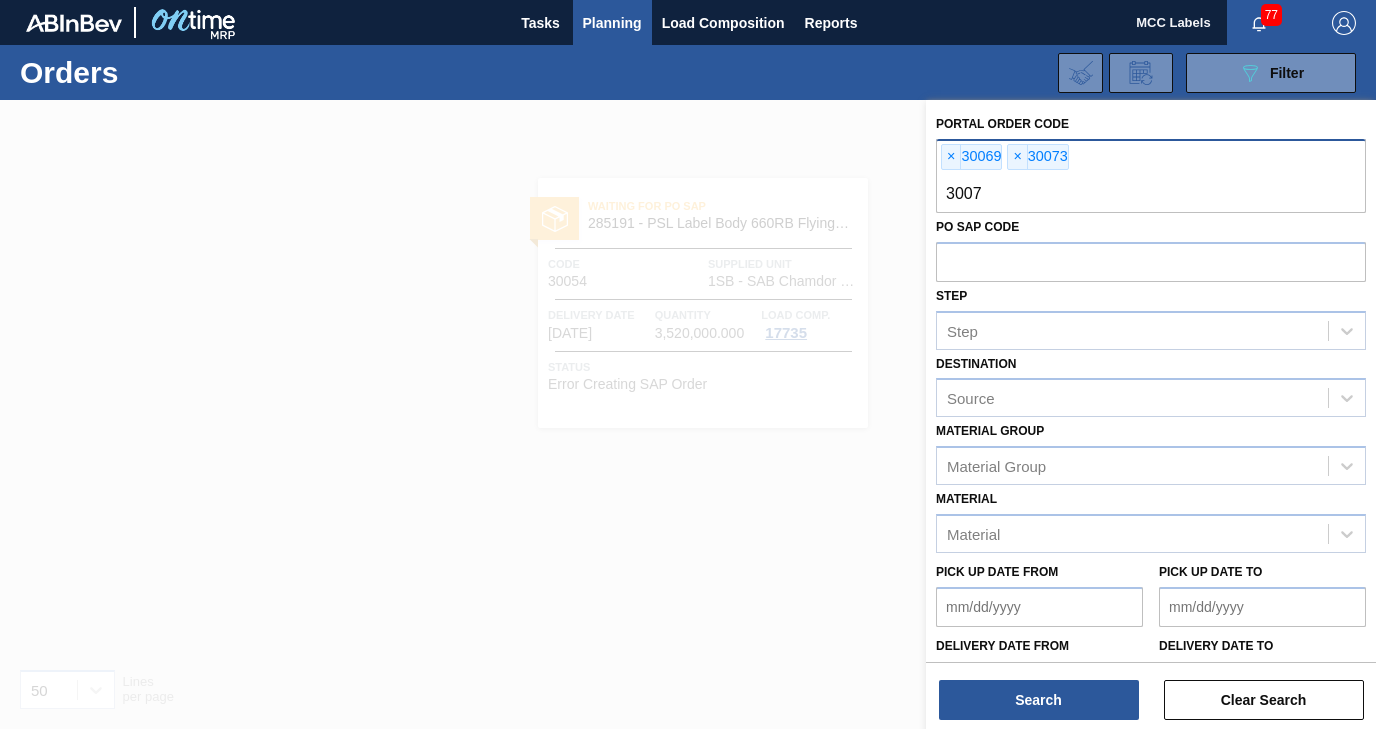 type on "30074" 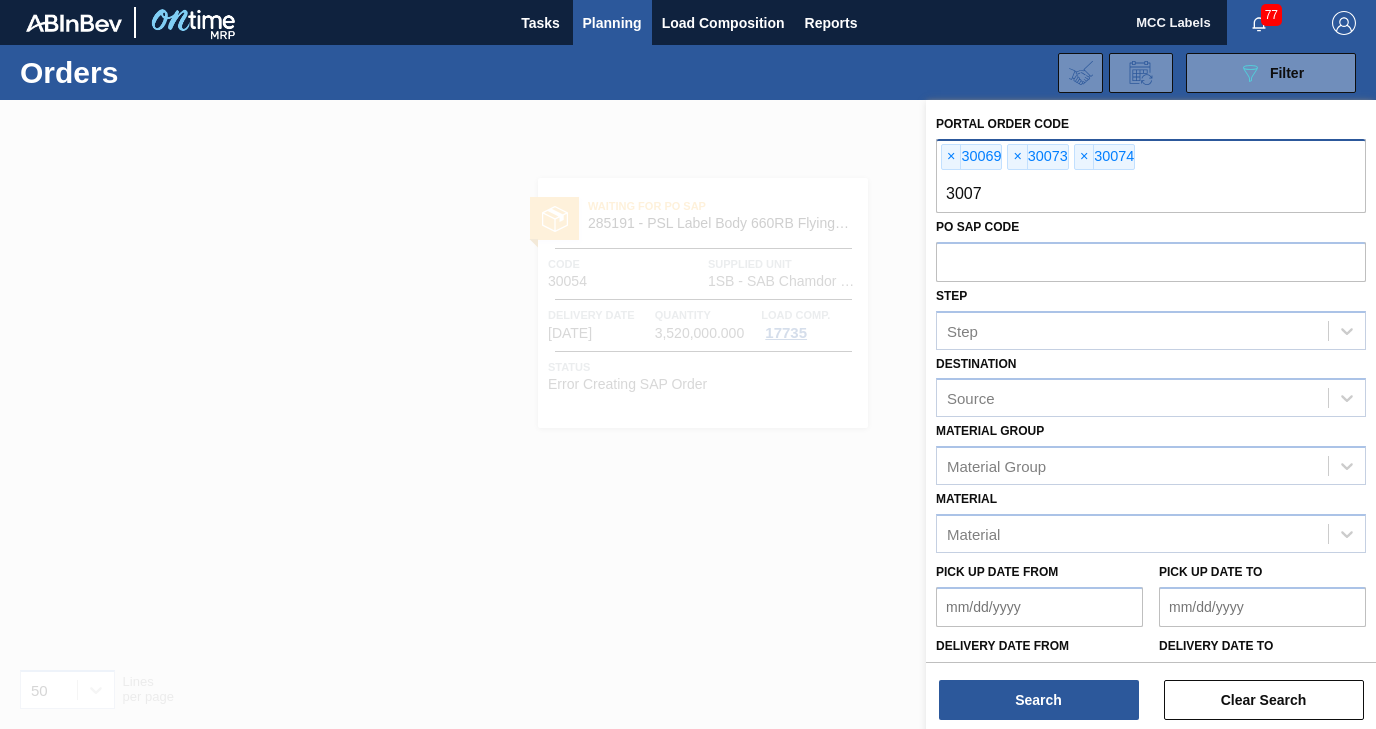 type on "30075" 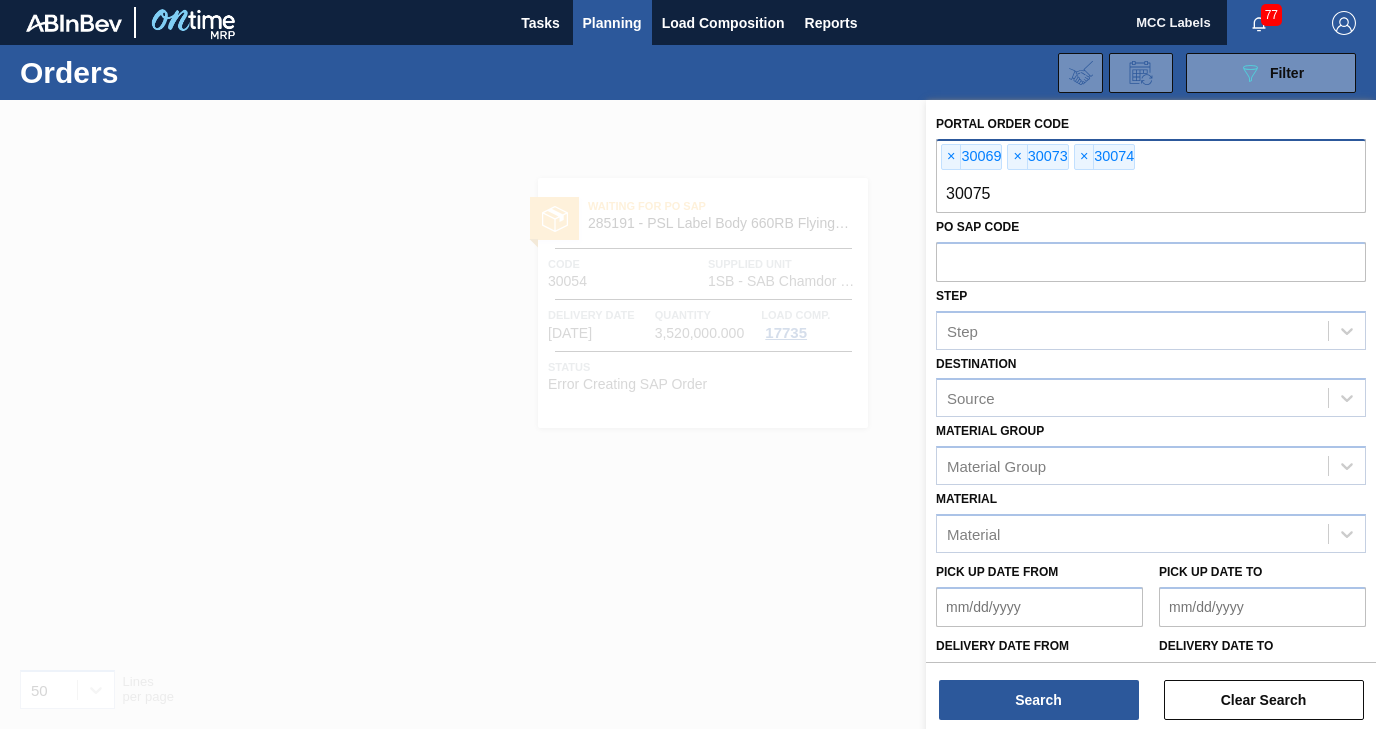 type 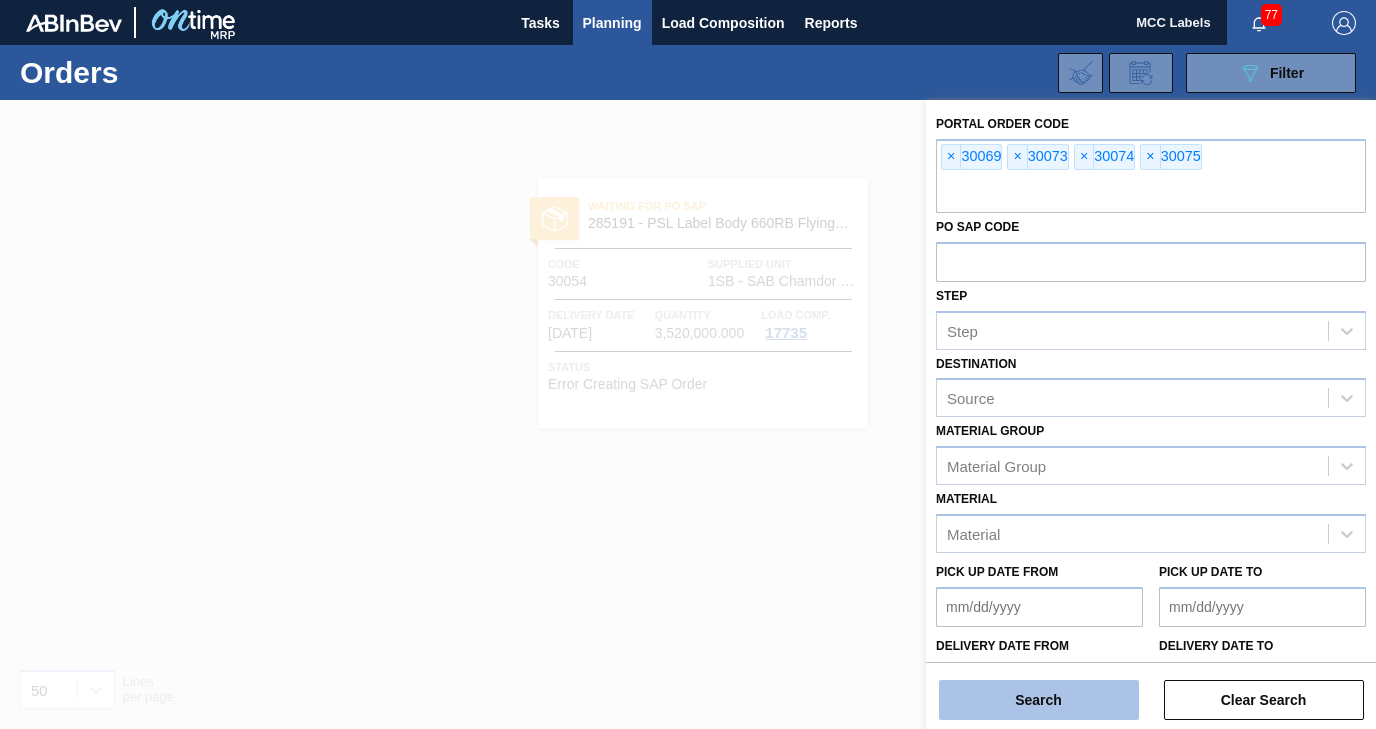 click on "Search" at bounding box center (1039, 700) 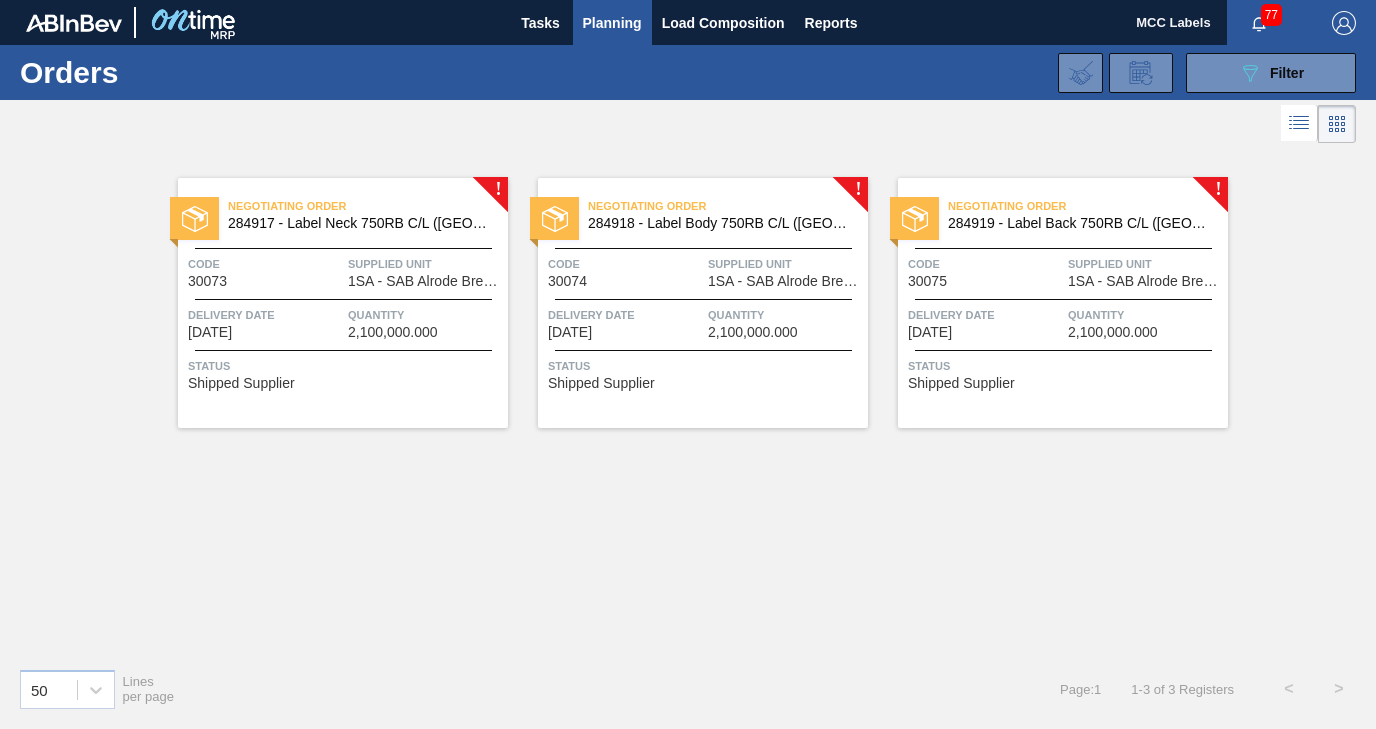 click on "Negotiating Order 284917 - Label Neck 750RB C/L (Hogwarts) Code 30073 Supplied Unit 1SA - SAB Alrode Brewery Delivery Date 07/27/2025 Quantity 2,100,000.000 Status Shipped Supplier" at bounding box center (343, 303) 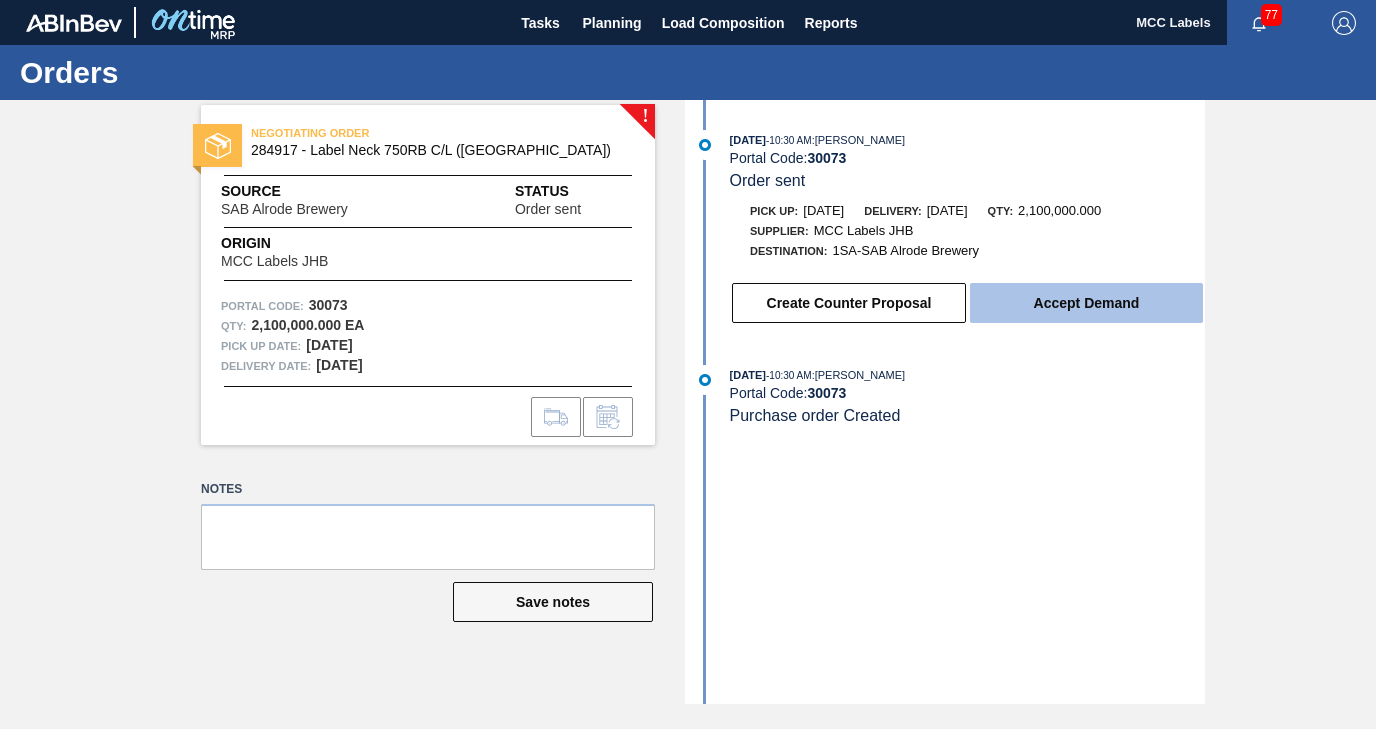 click on "Accept Demand" at bounding box center (1086, 303) 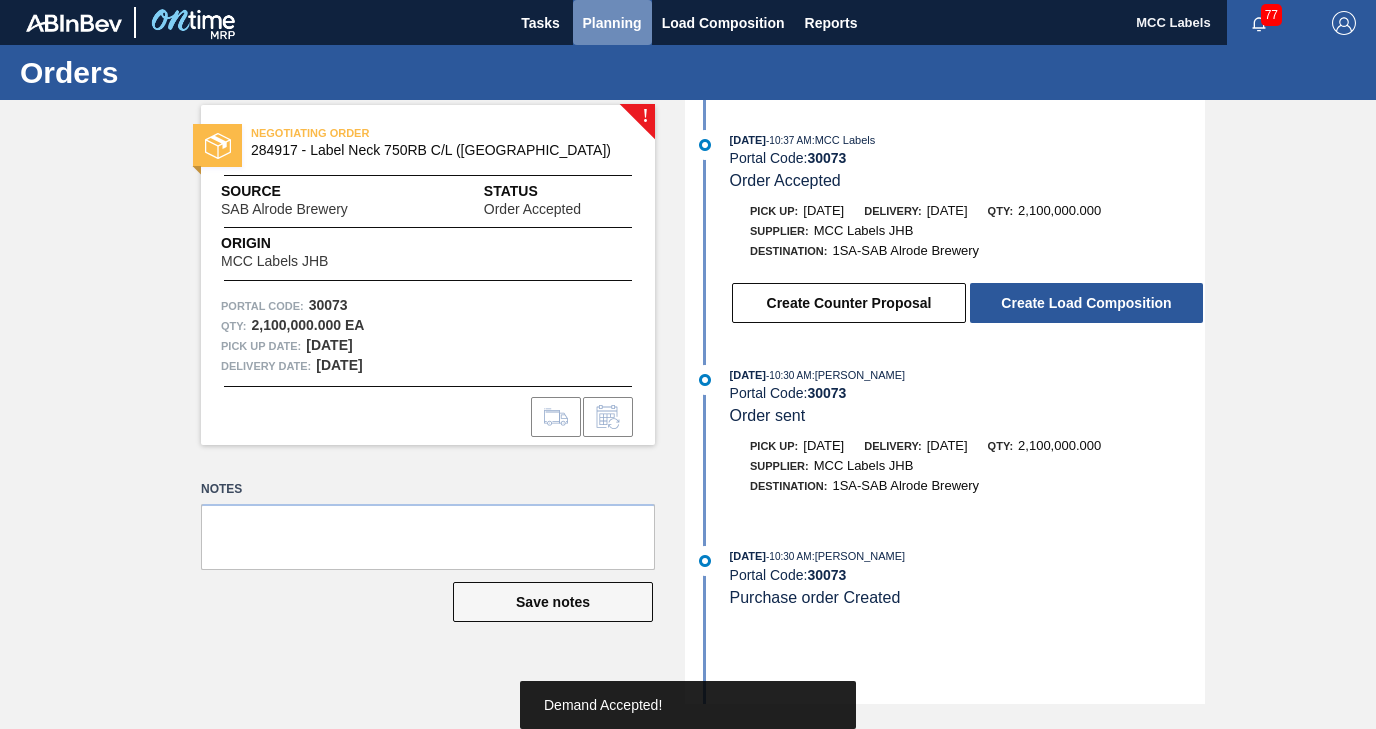 click on "Planning" at bounding box center [612, 23] 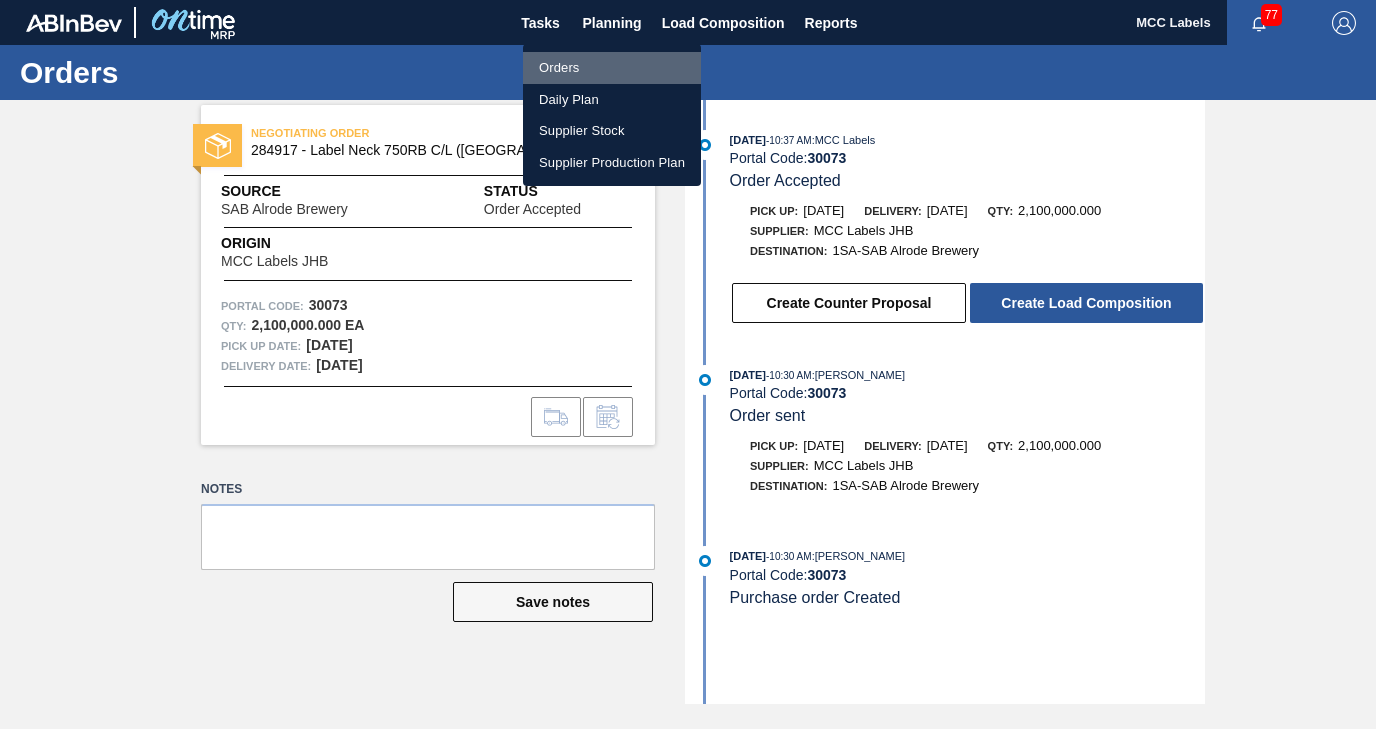click on "Orders" at bounding box center [612, 68] 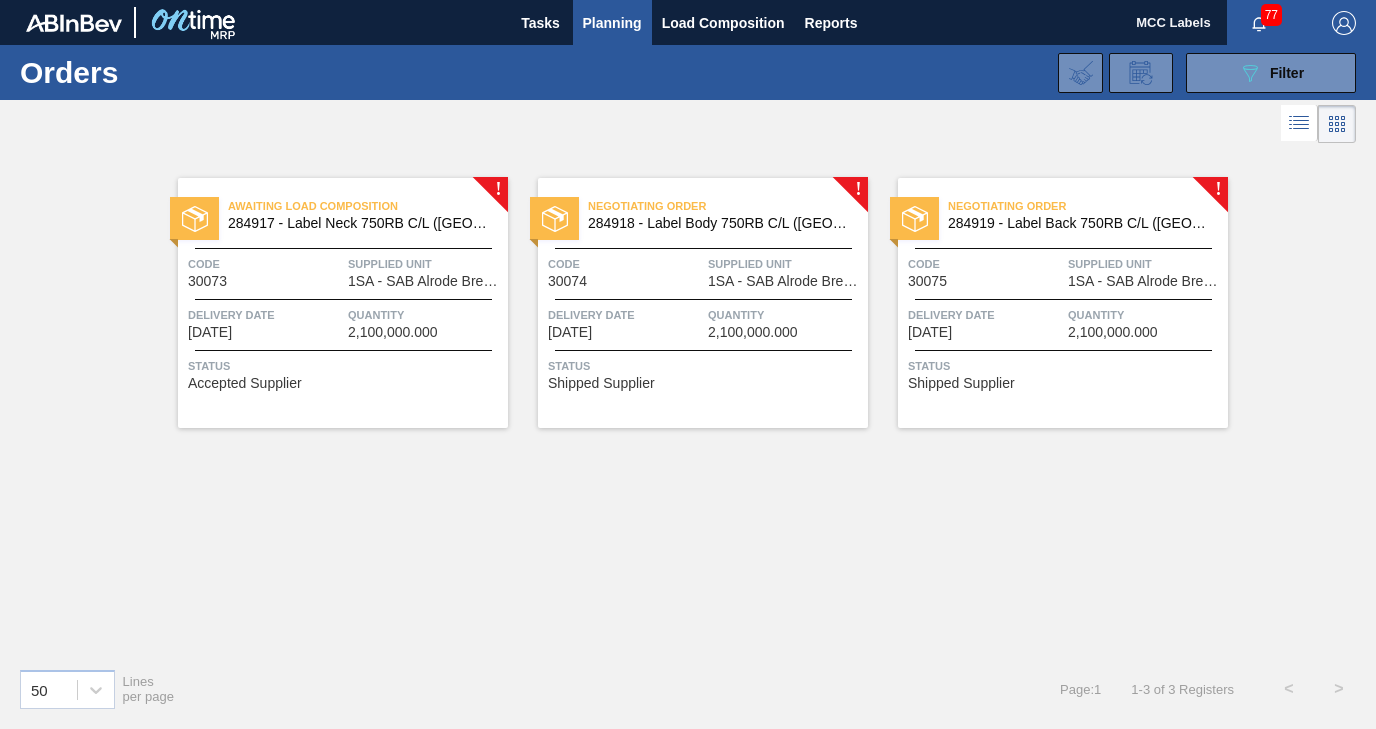 click on "Status Shipped Supplier" at bounding box center [705, 372] 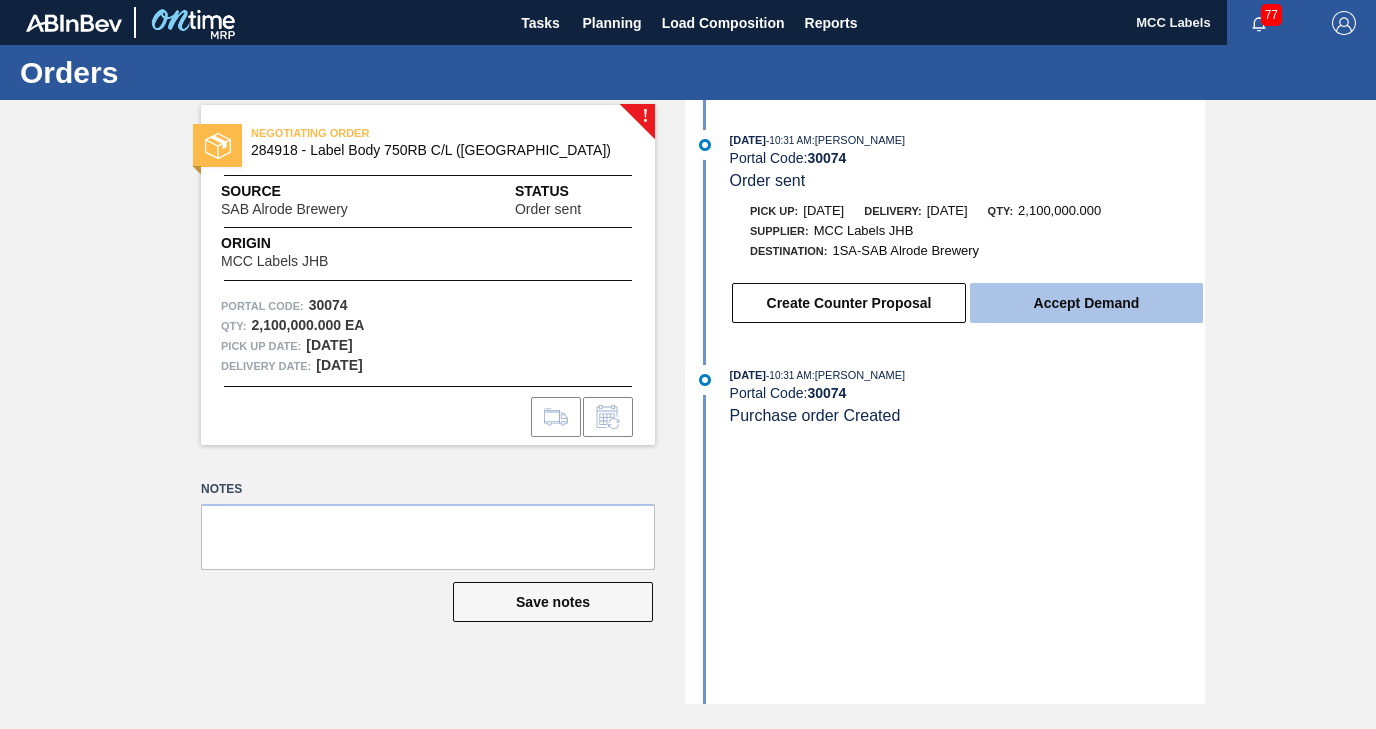 click on "Accept Demand" at bounding box center [1086, 303] 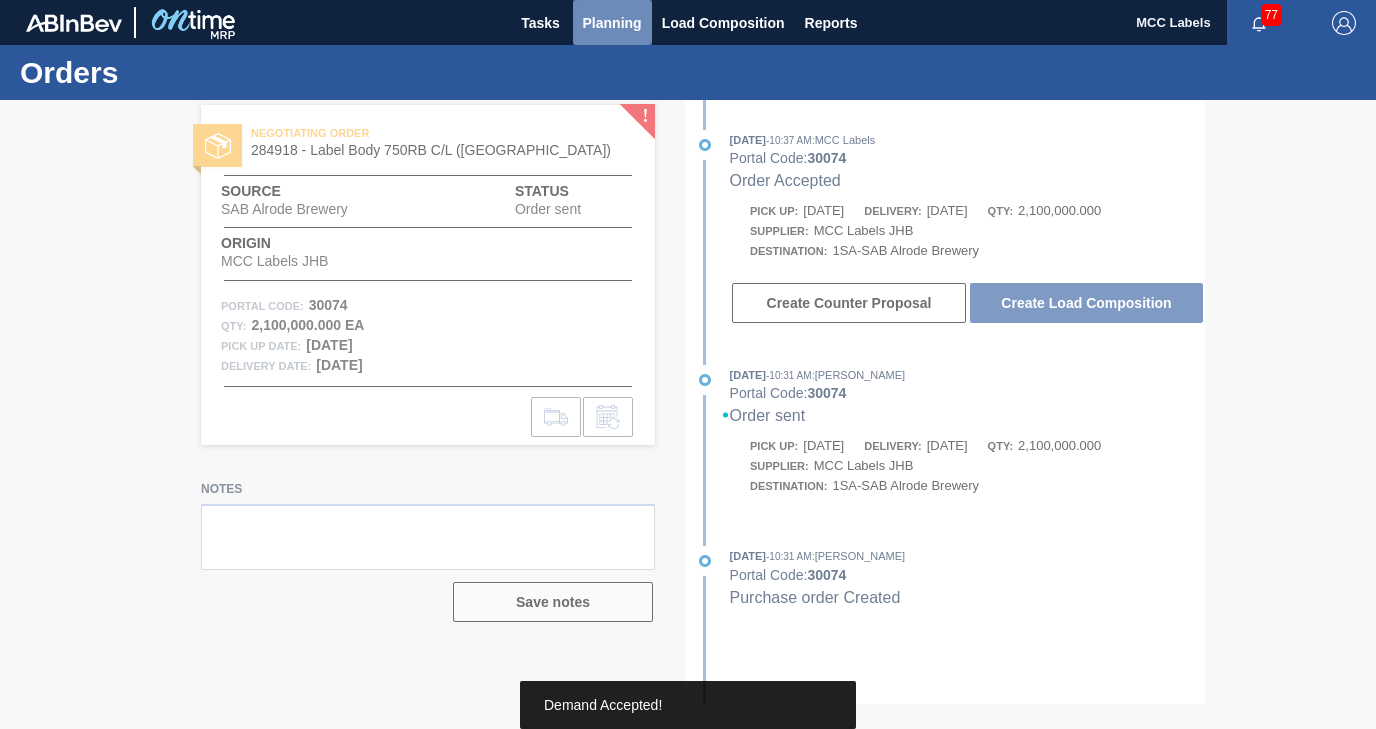 click on "Planning" at bounding box center (612, 23) 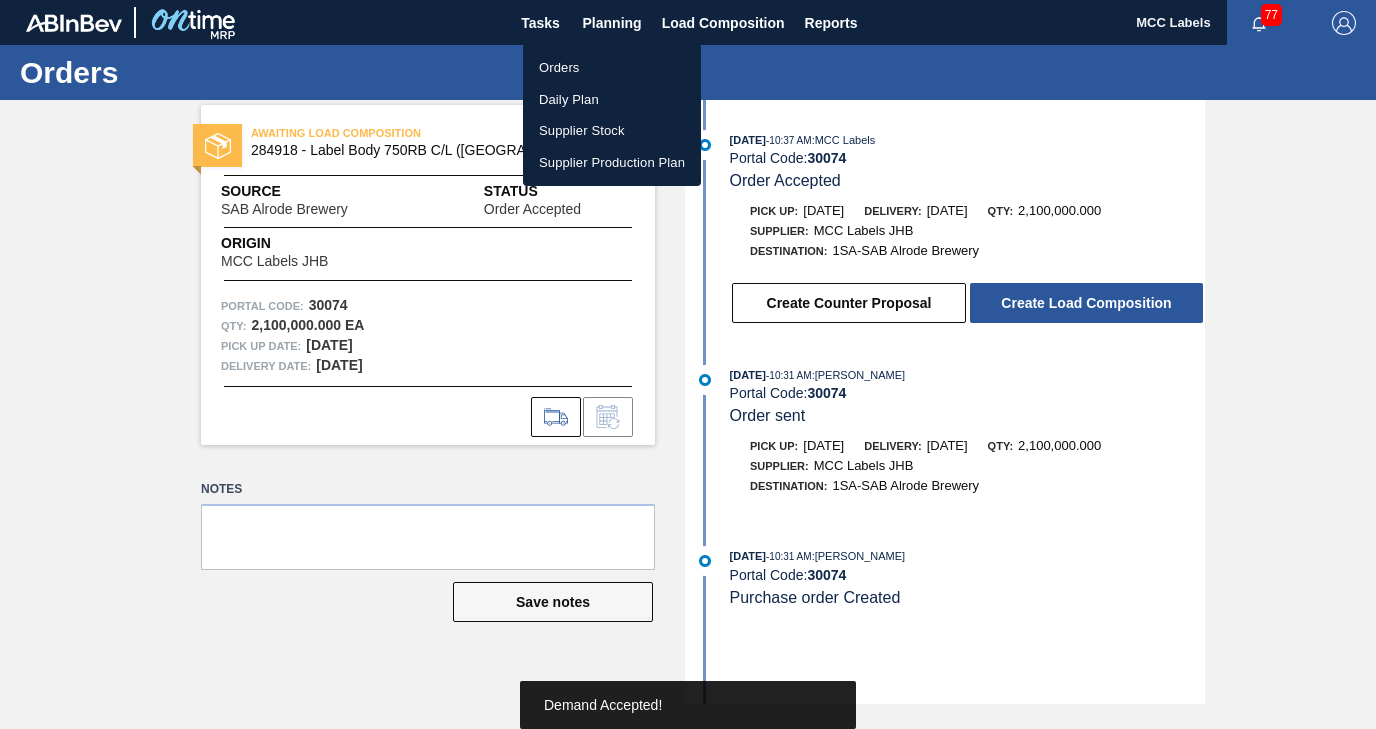 click on "Orders" at bounding box center [612, 68] 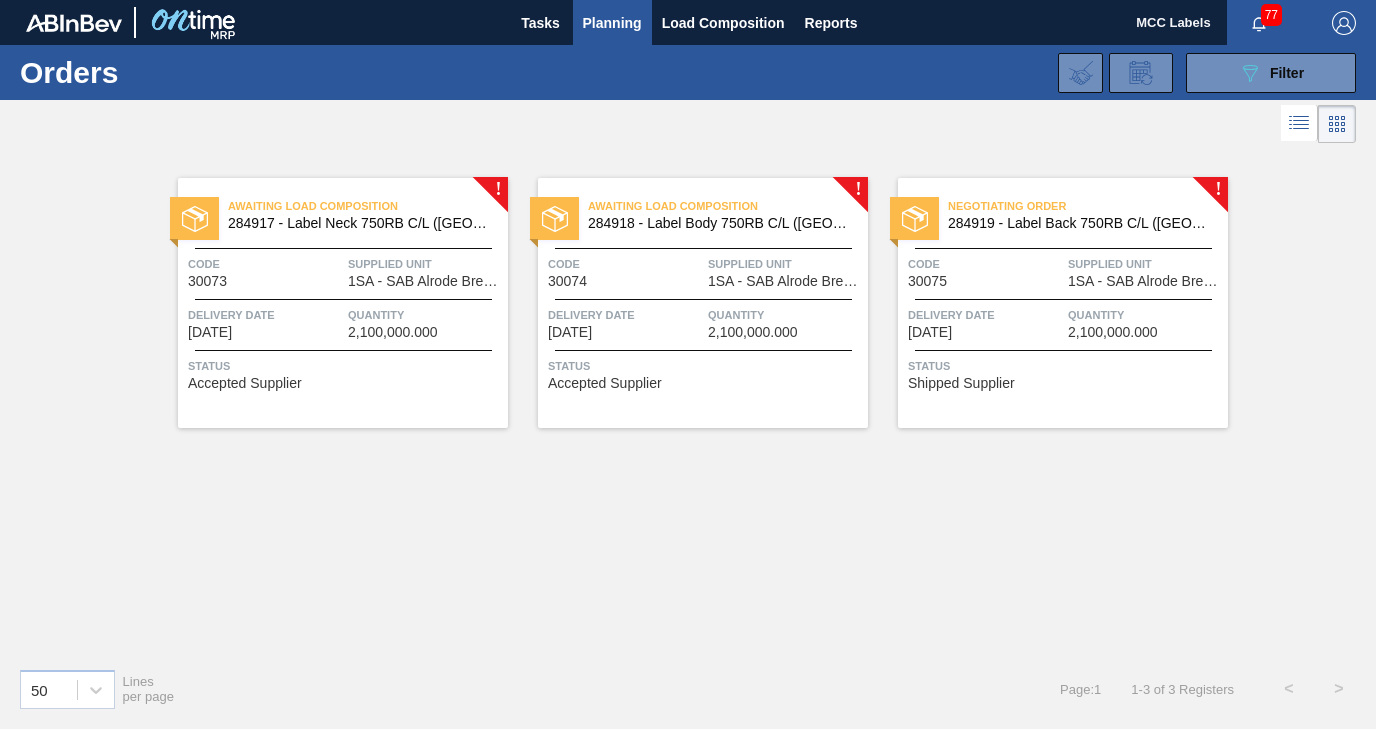 click on "Negotiating Order 284919 - Label Back 750RB C/L (Hogwarts) Code 30075 Supplied Unit 1SA - SAB Alrode Brewery Delivery Date 07/27/2025 Quantity 2,100,000.000 Status Shipped Supplier" at bounding box center (1063, 303) 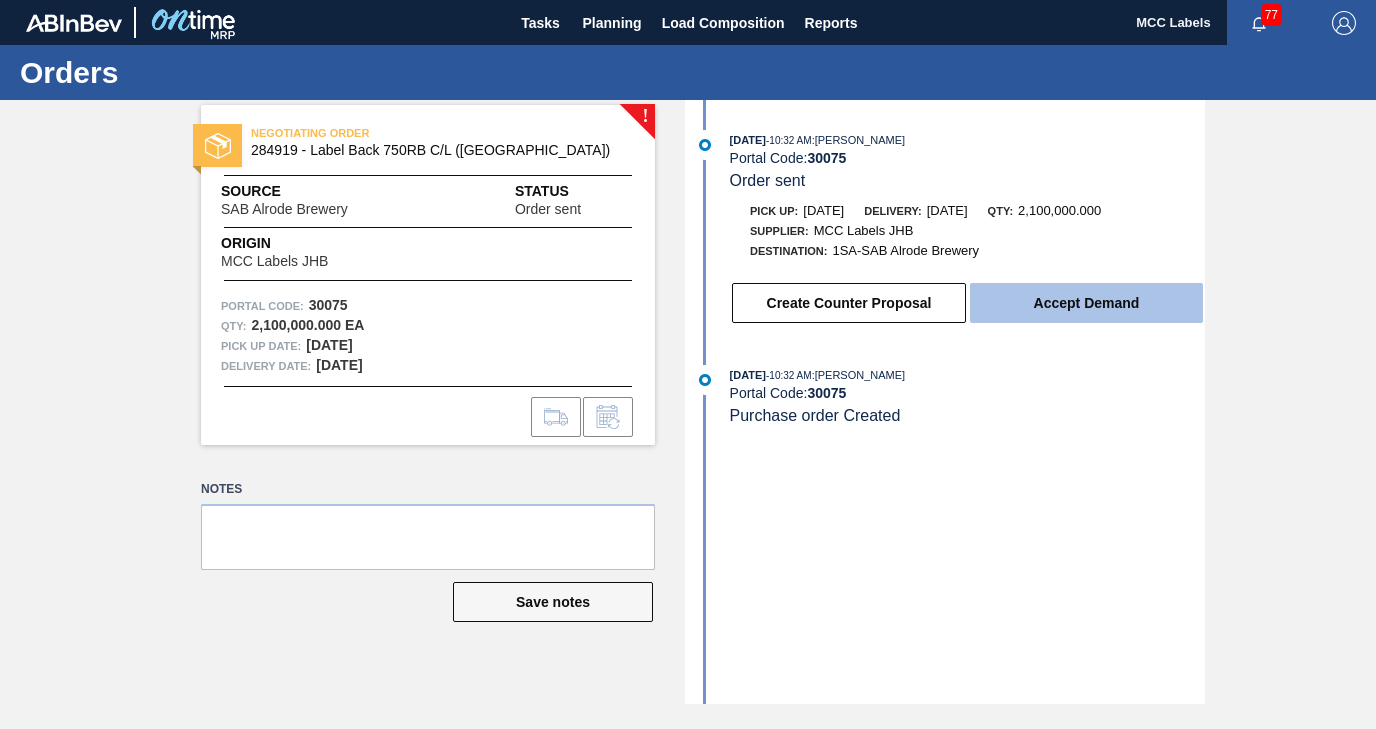 click on "Accept Demand" at bounding box center [1086, 303] 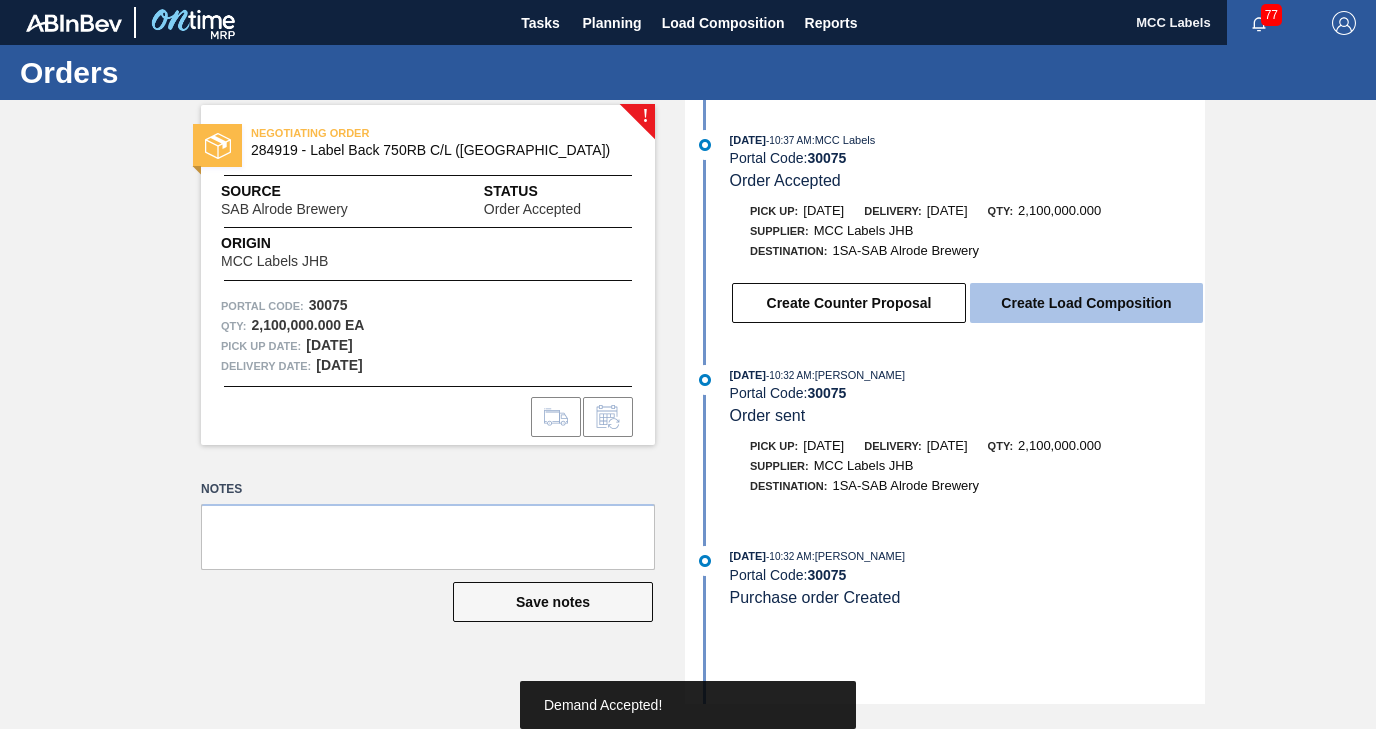 click on "Create Load Composition" at bounding box center (1086, 303) 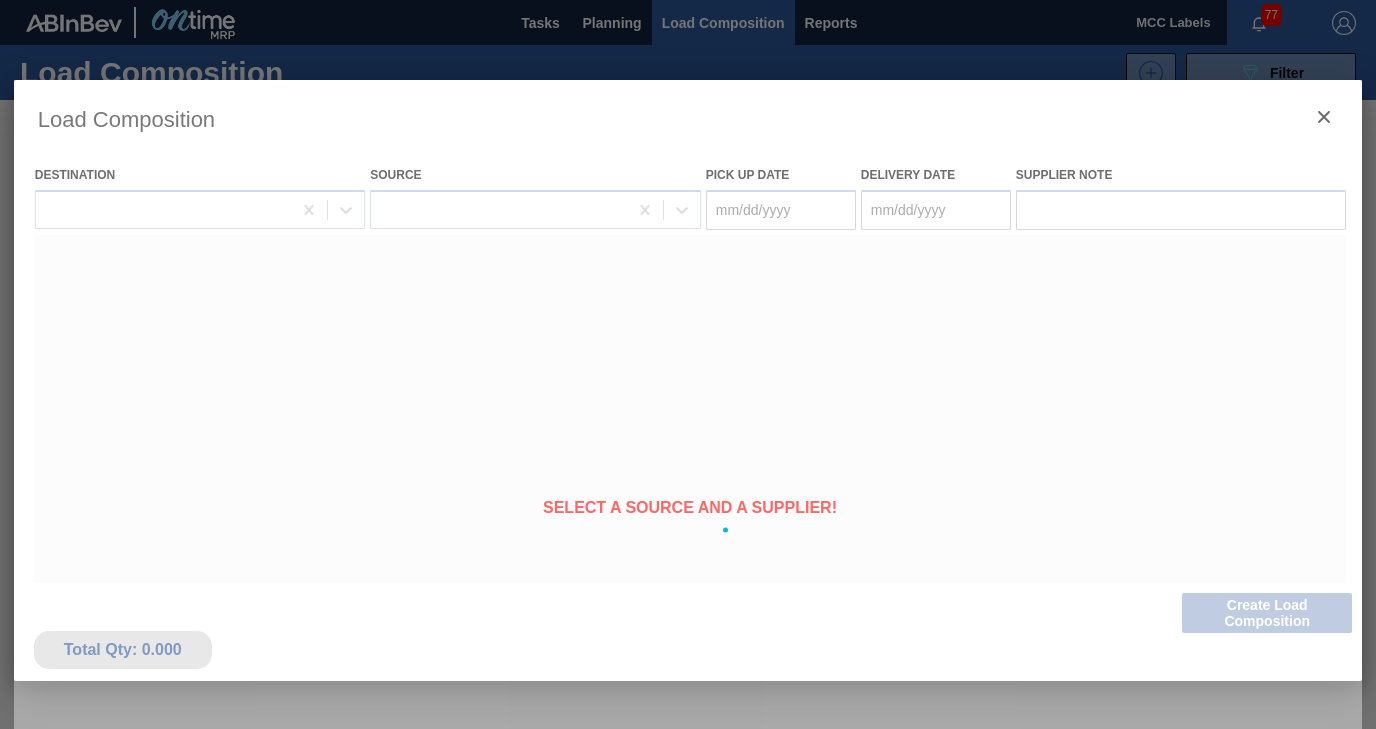 type on "[DATE]" 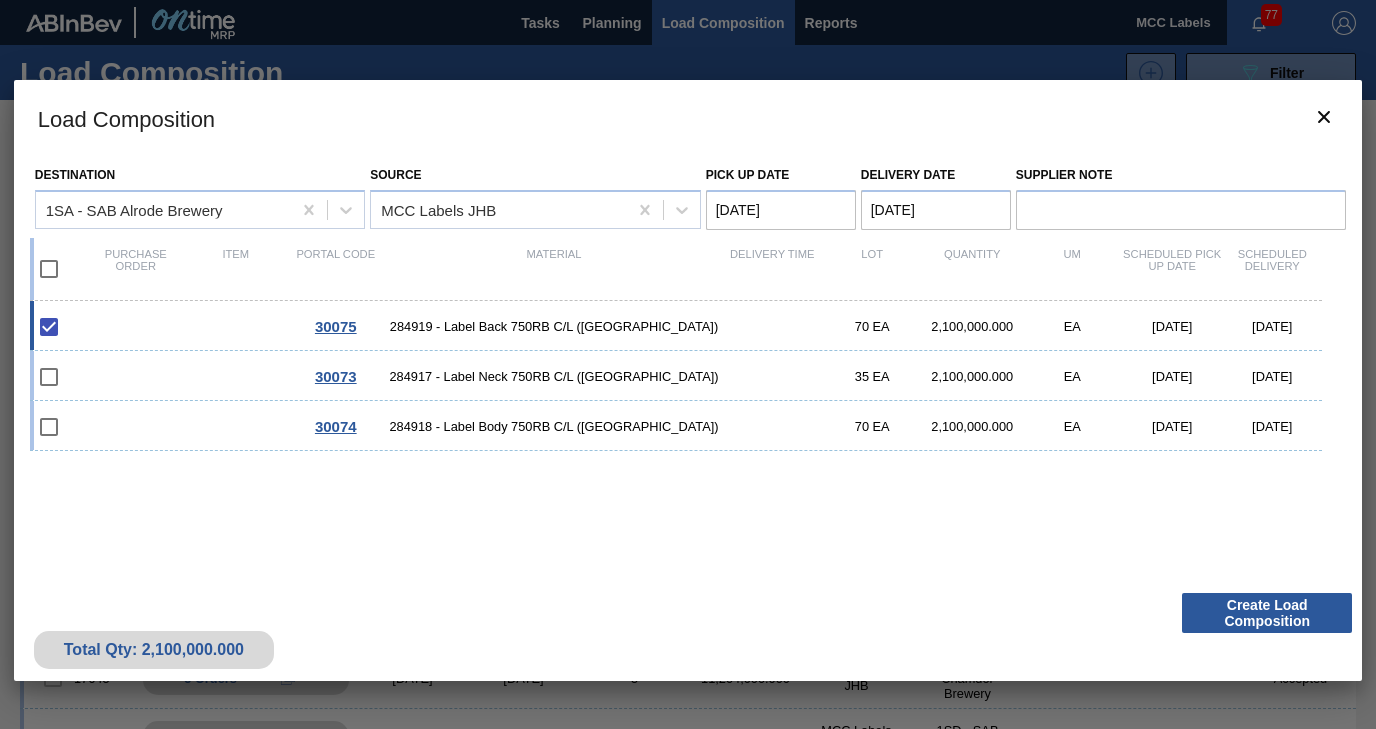 click at bounding box center [49, 269] 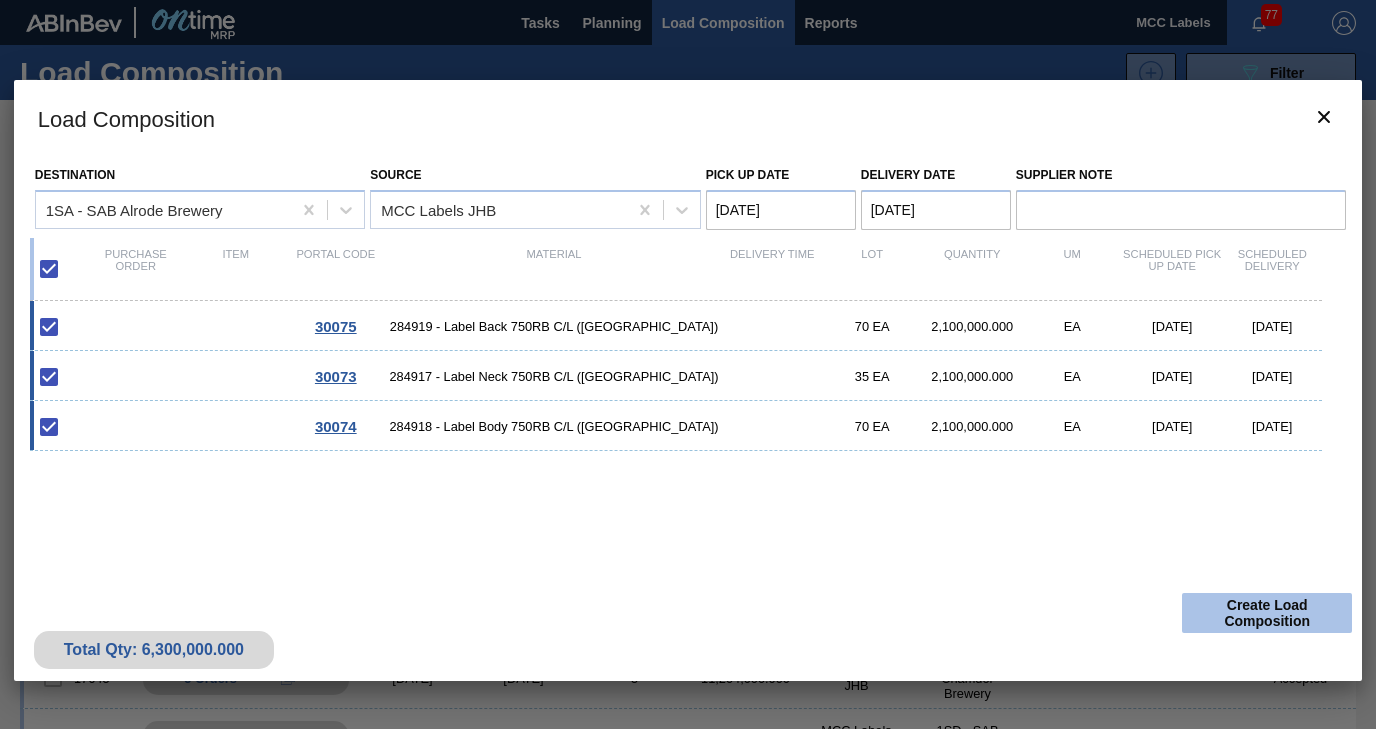 click on "Create Load Composition" at bounding box center (1267, 613) 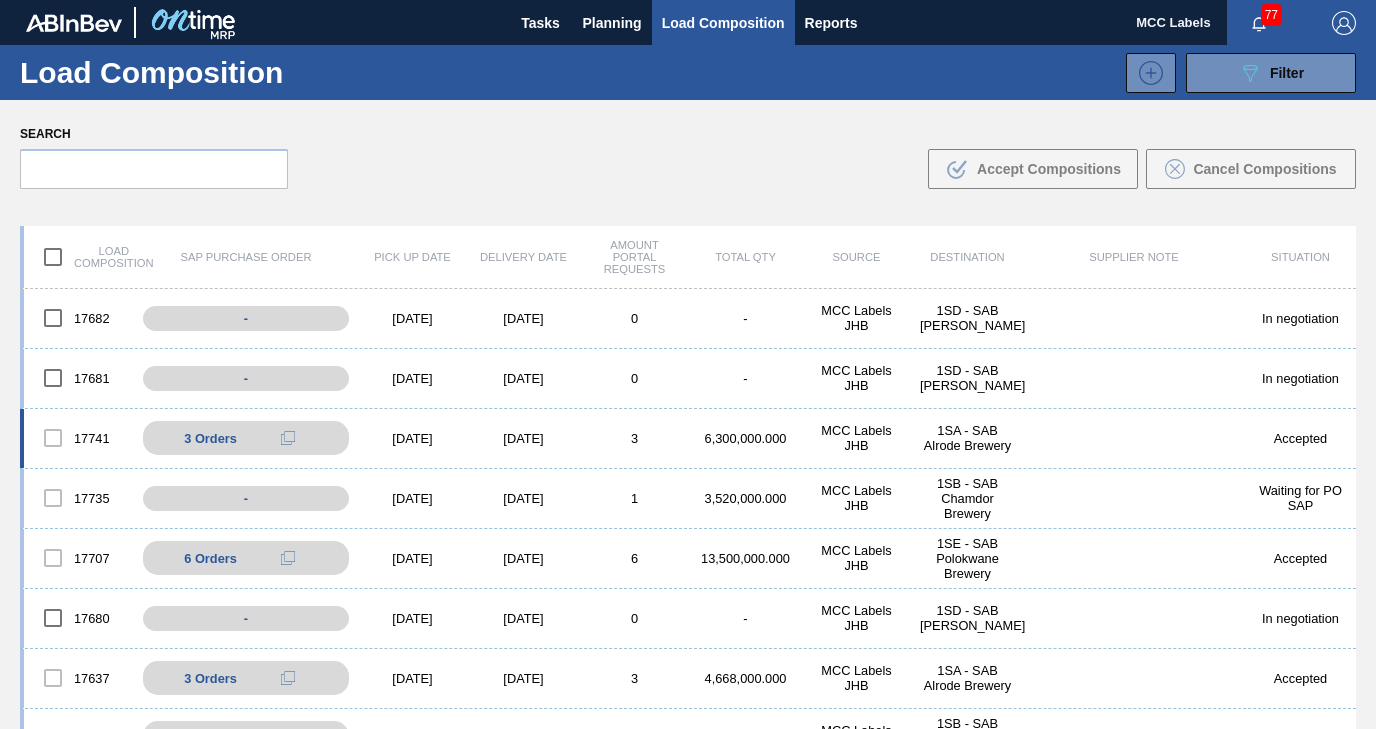 click on "[DATE]" at bounding box center [523, 438] 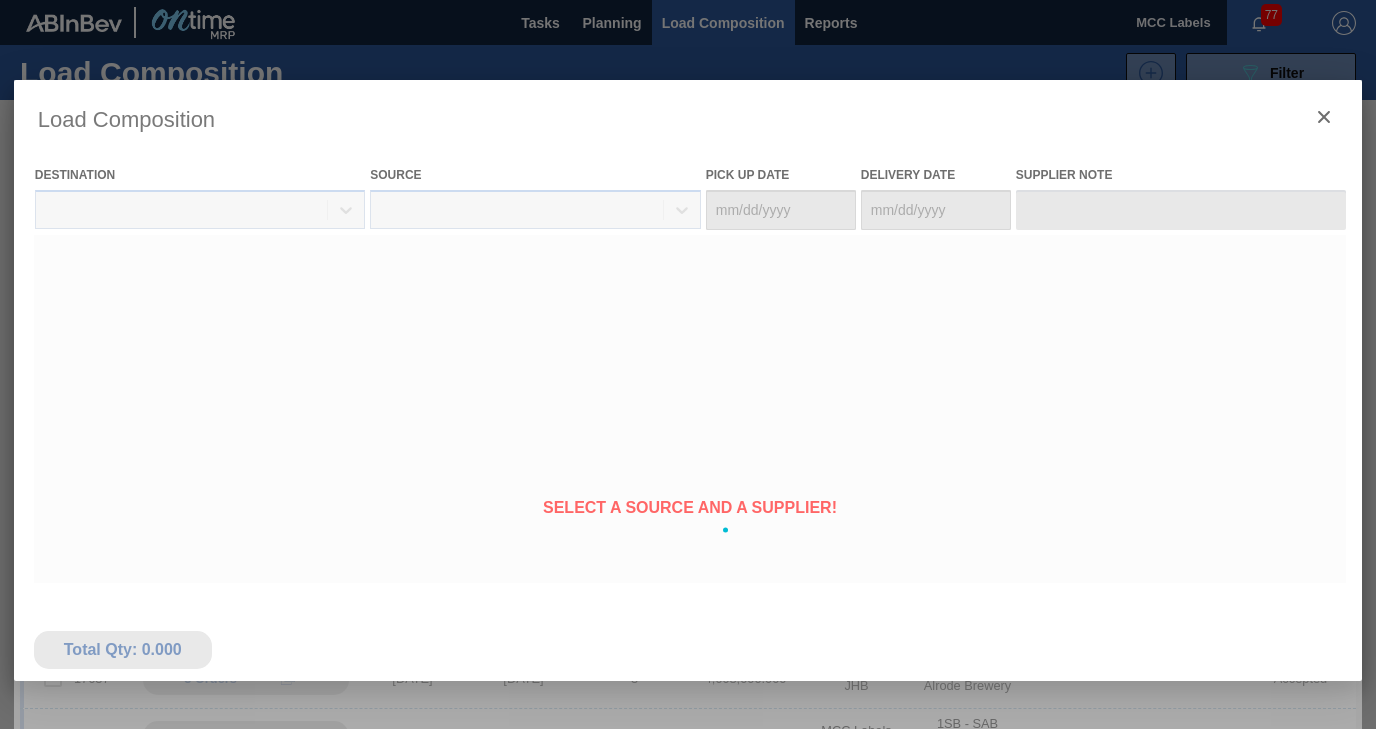 type on "[DATE]" 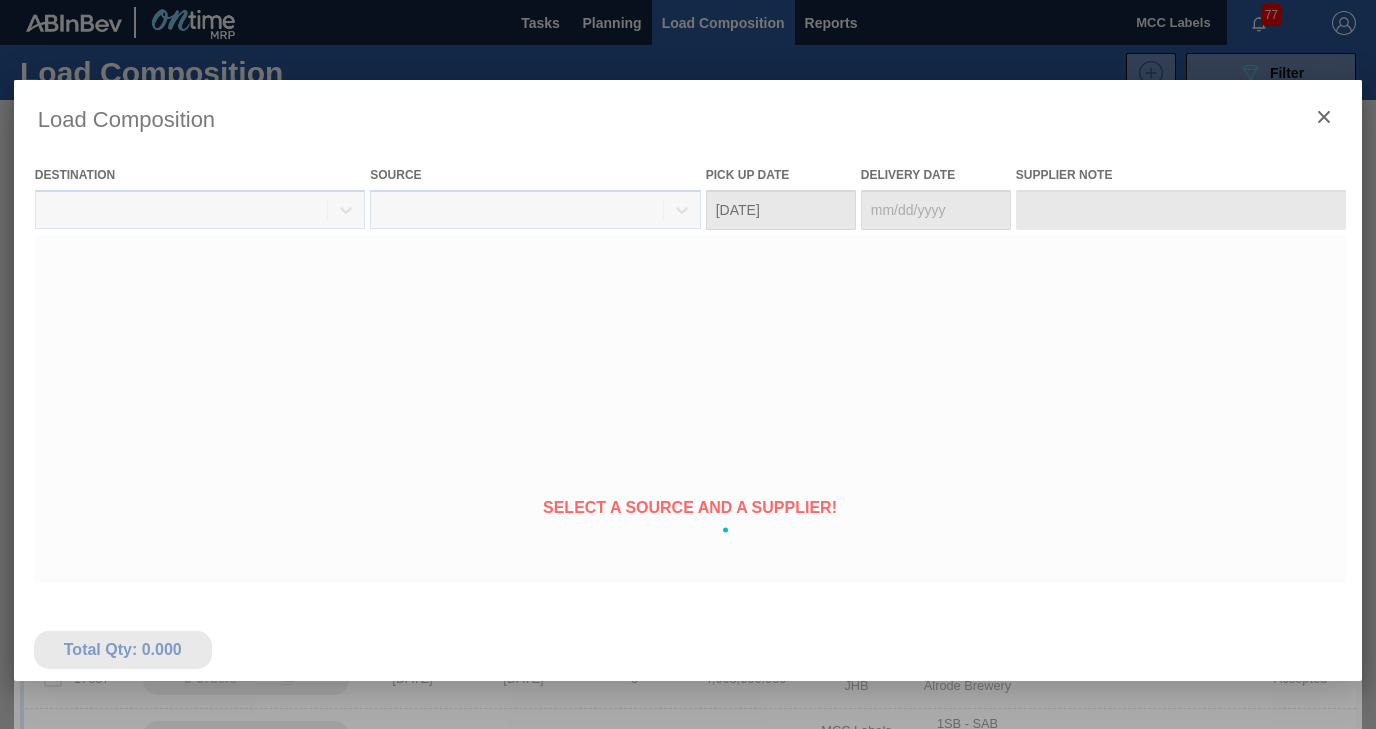 type on "[DATE]" 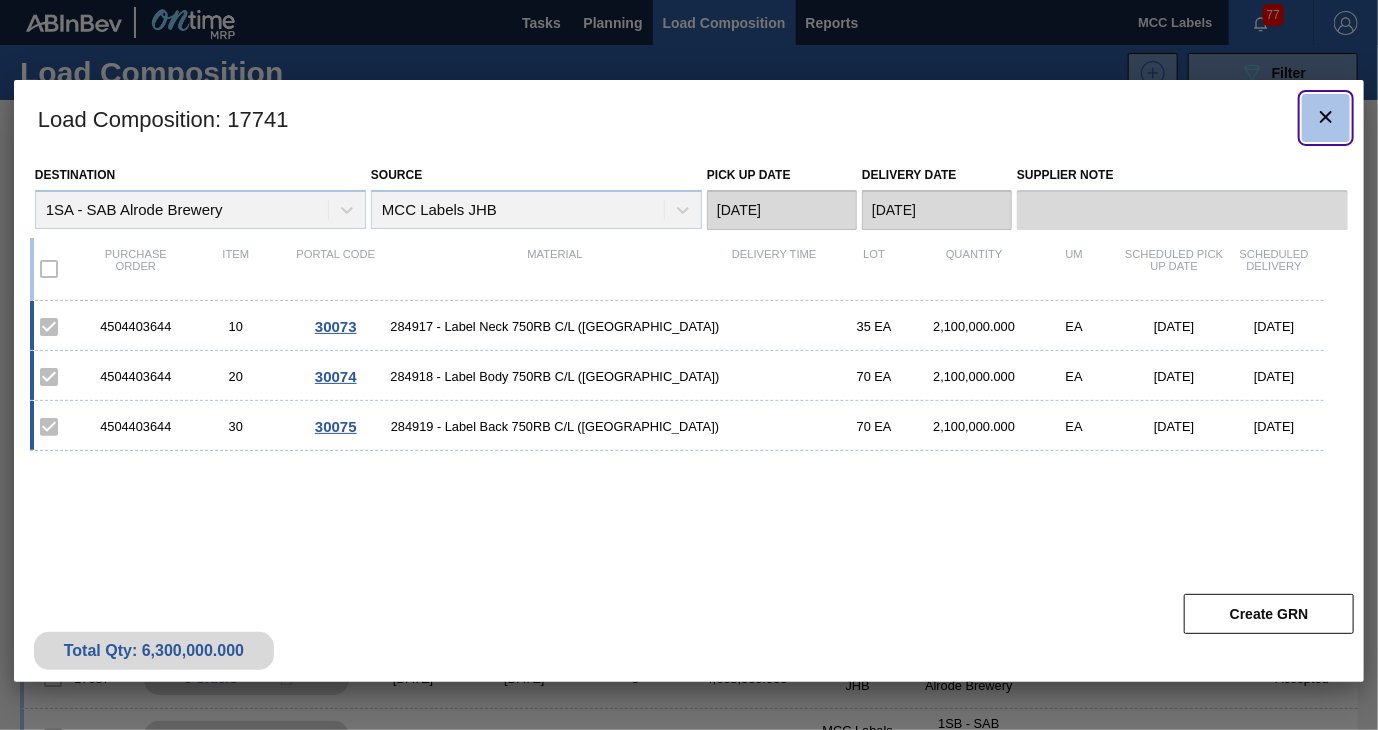 click 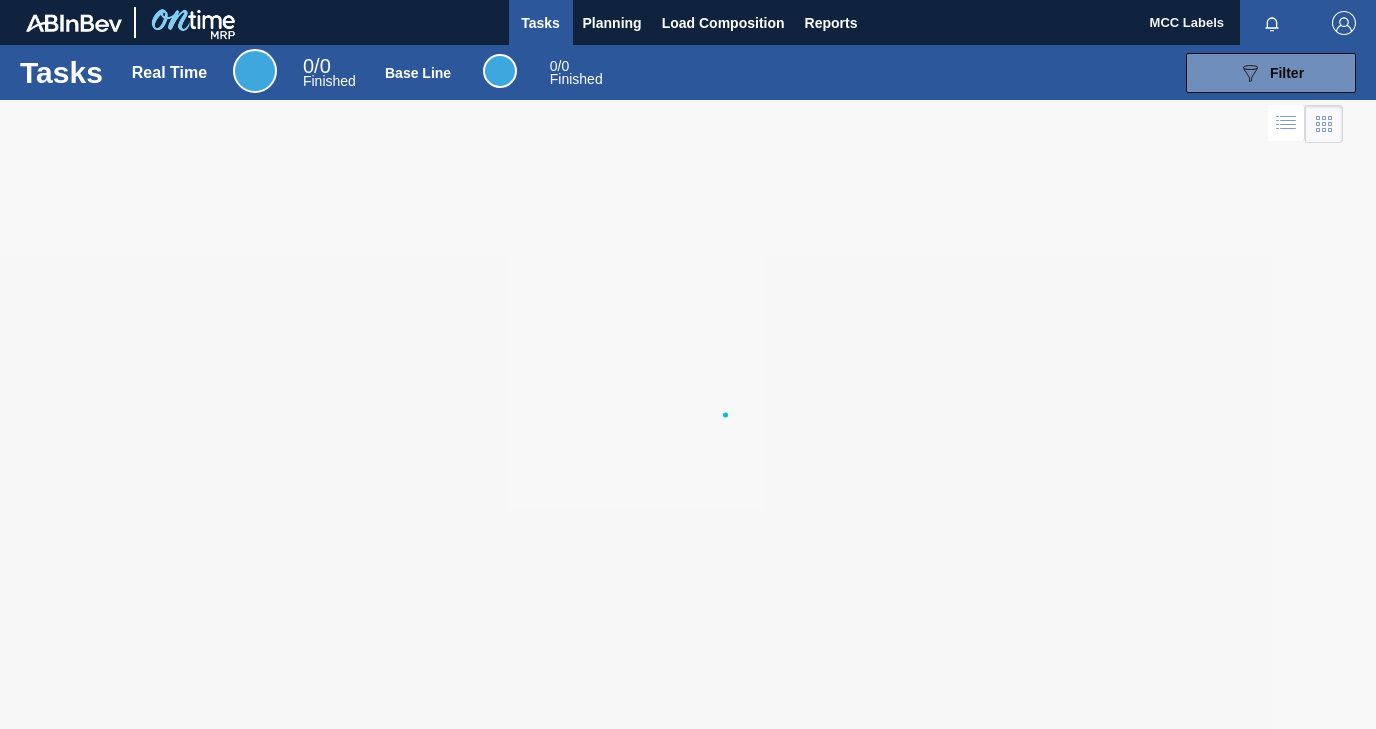 scroll, scrollTop: 0, scrollLeft: 0, axis: both 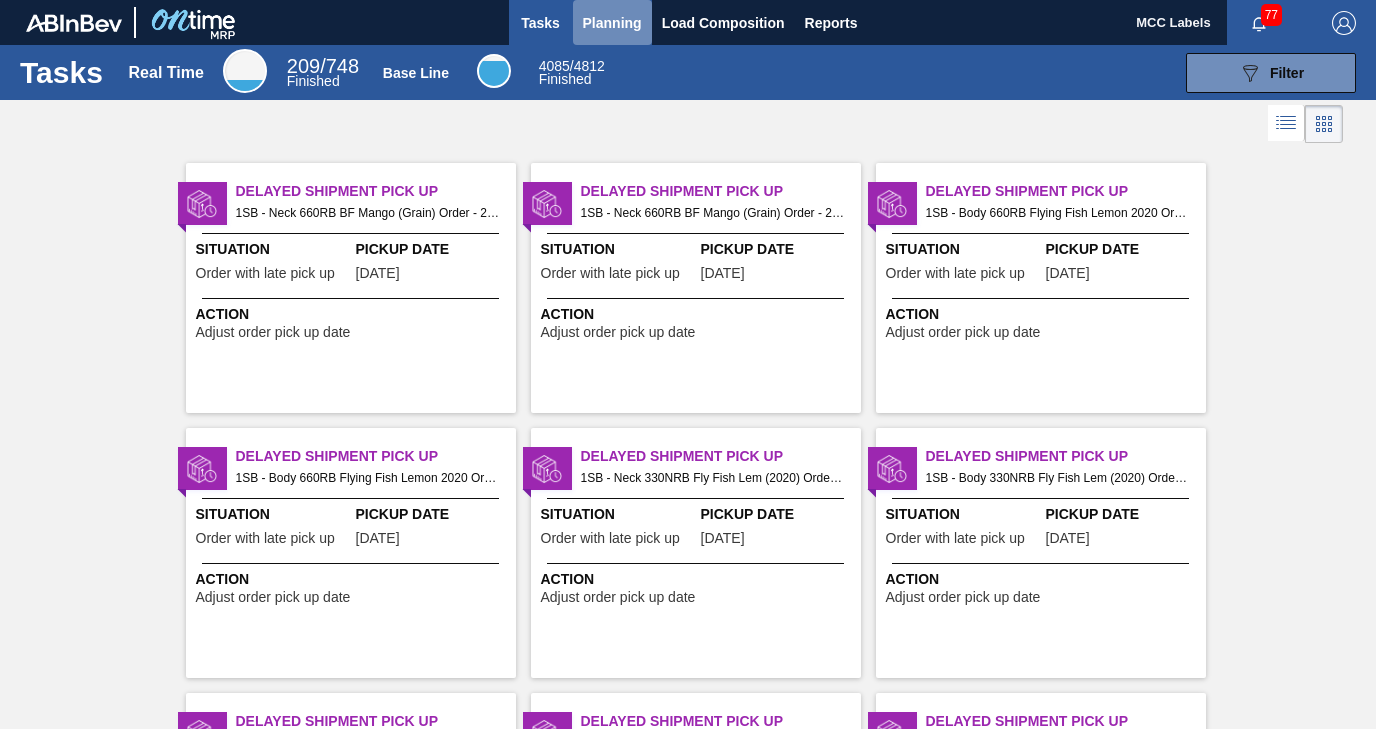 click on "Planning" at bounding box center (612, 23) 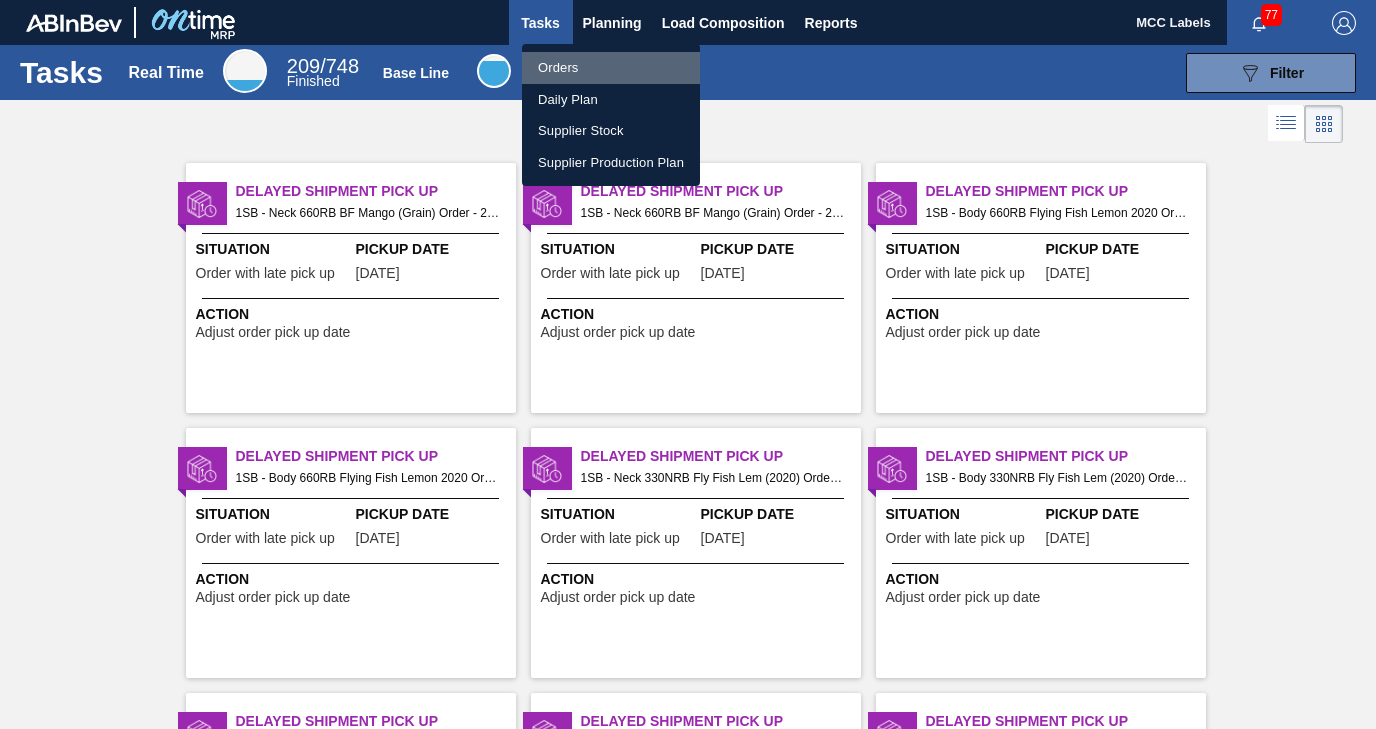 click on "Orders" at bounding box center [611, 68] 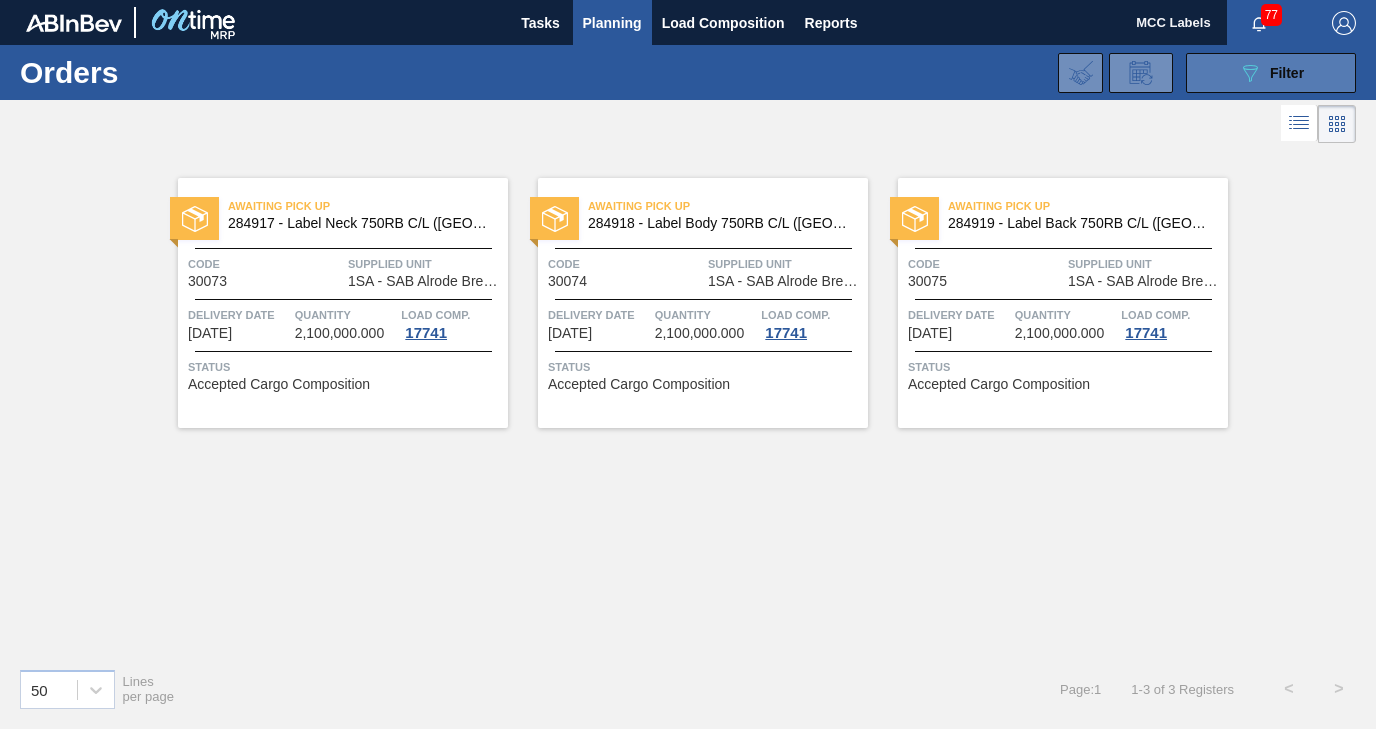 click on "089F7B8B-B2A5-4AFE-B5C0-19BA573D28AC Filter" at bounding box center [1271, 73] 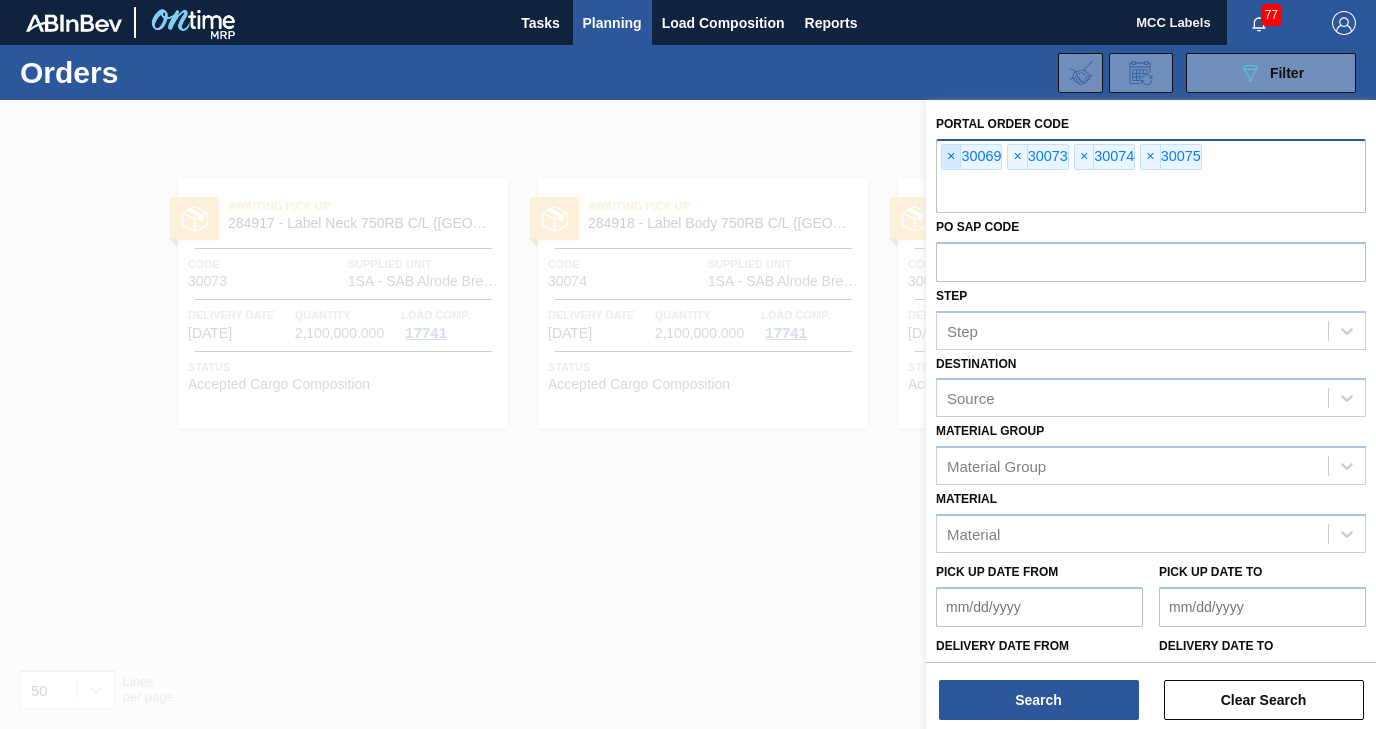click on "×" at bounding box center [951, 157] 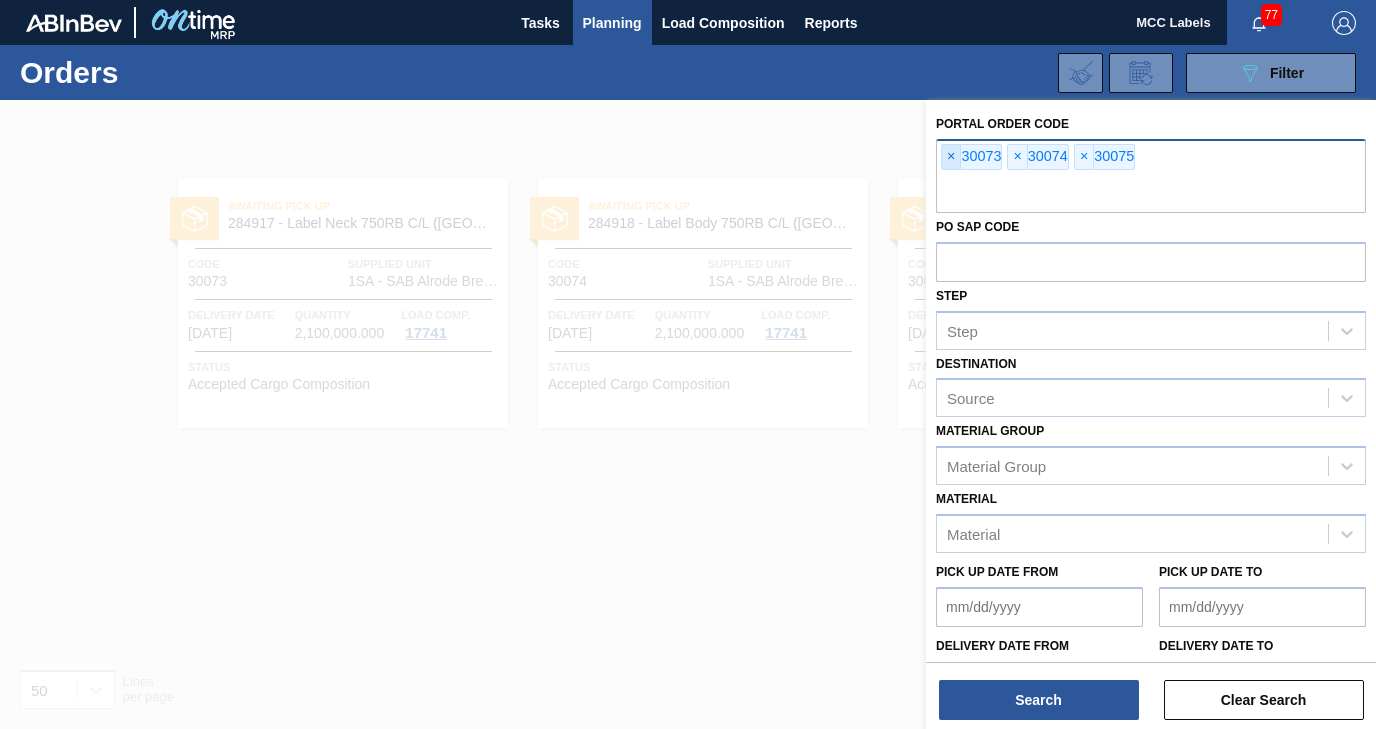 click on "×" at bounding box center (951, 157) 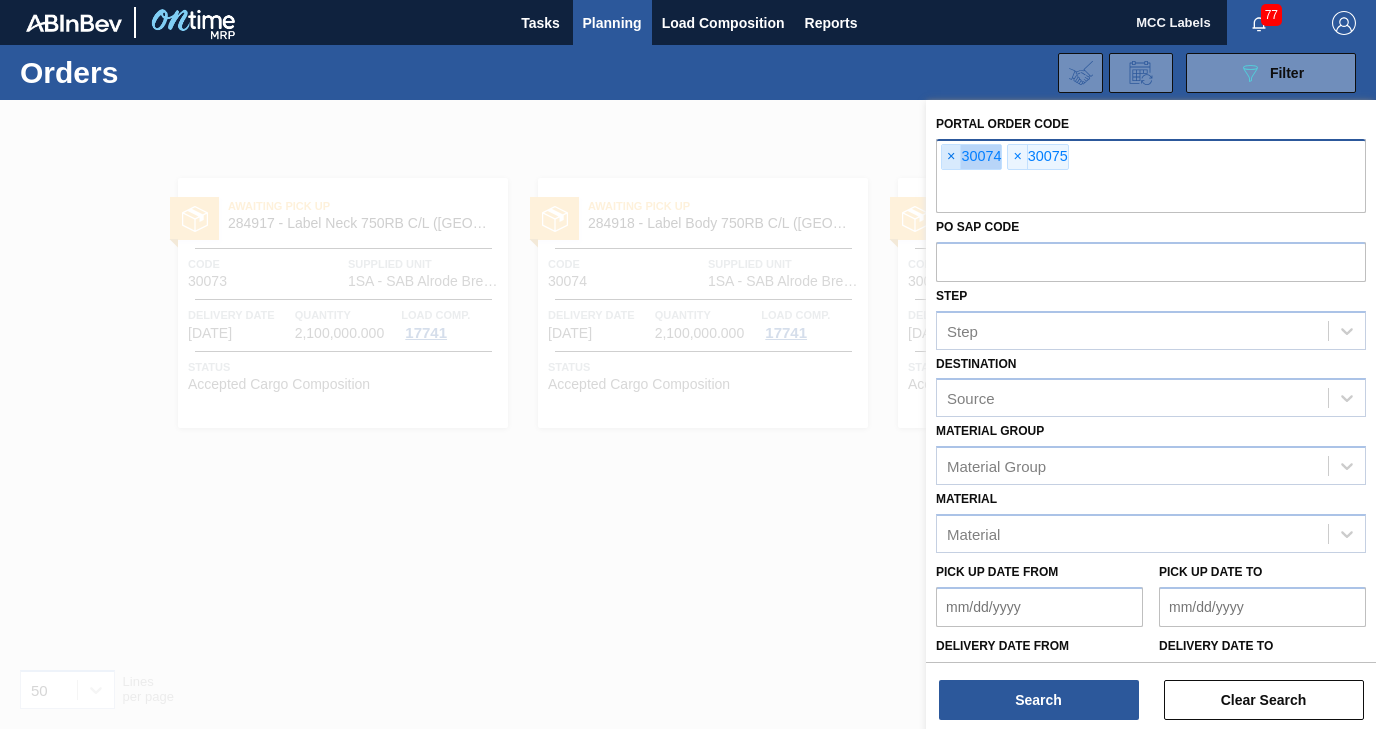 click on "×" at bounding box center [951, 157] 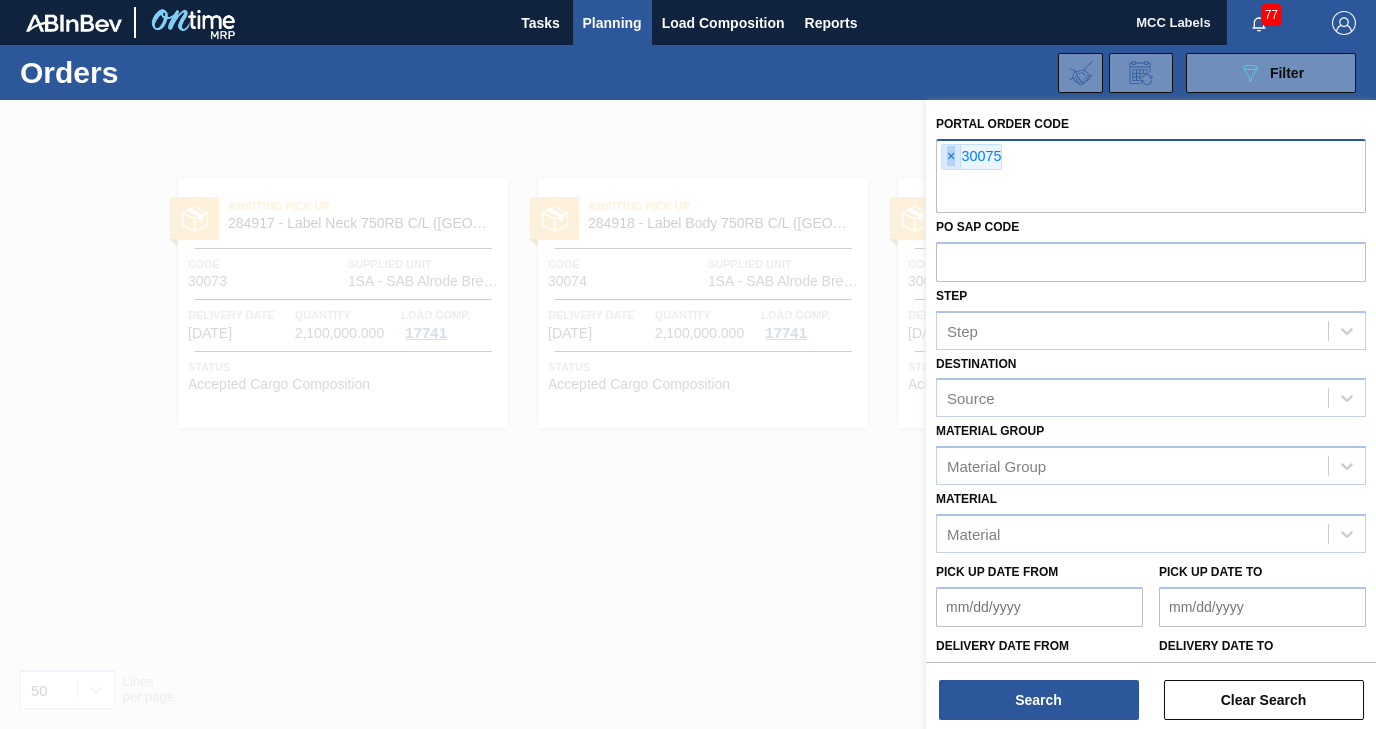 click on "×" at bounding box center (951, 157) 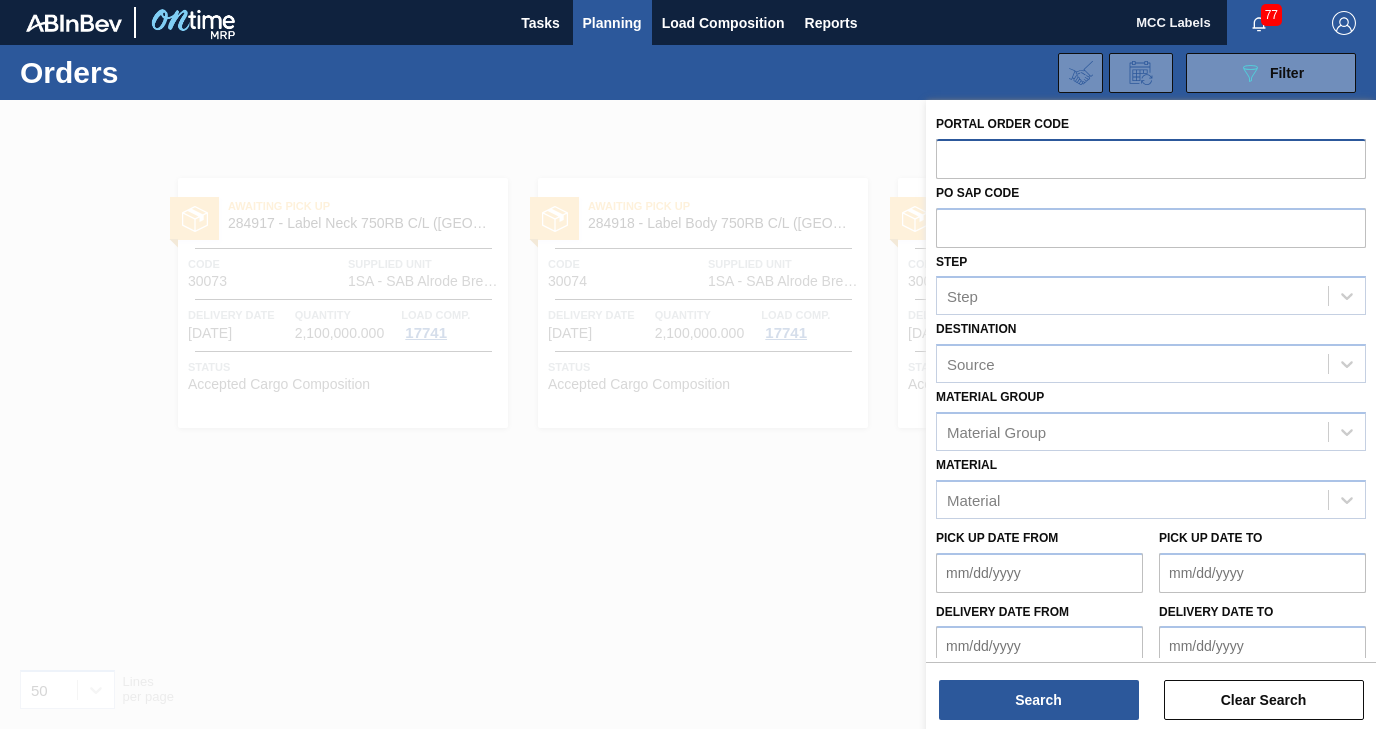 click at bounding box center [1151, 158] 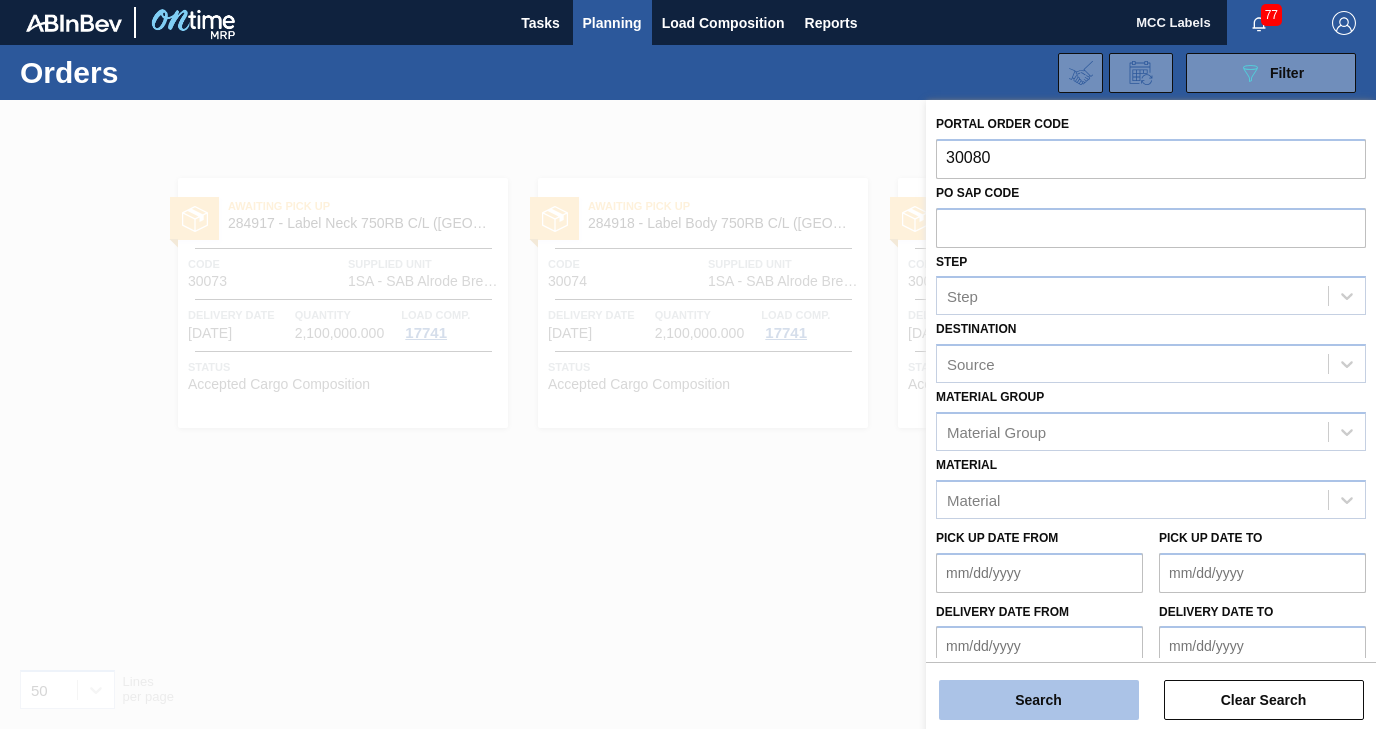 type on "30080" 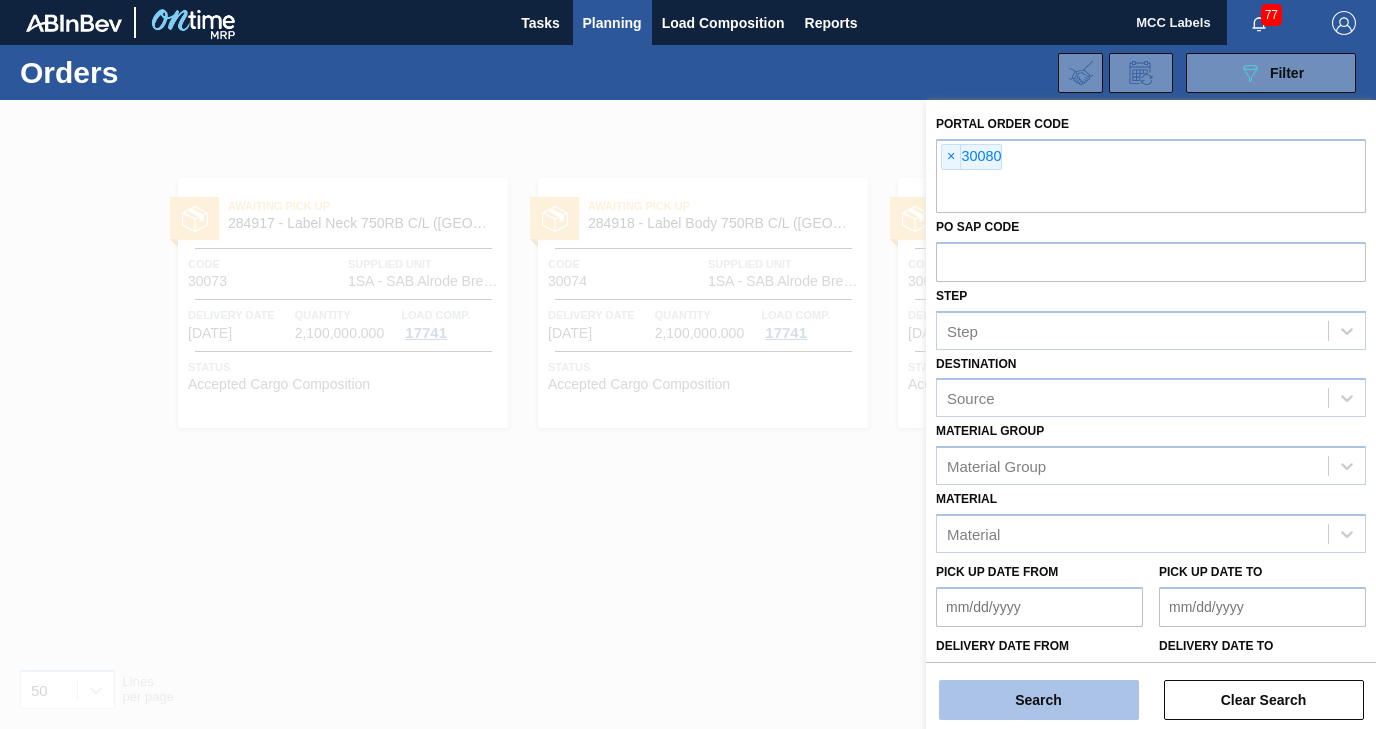 click on "Search" at bounding box center (1039, 700) 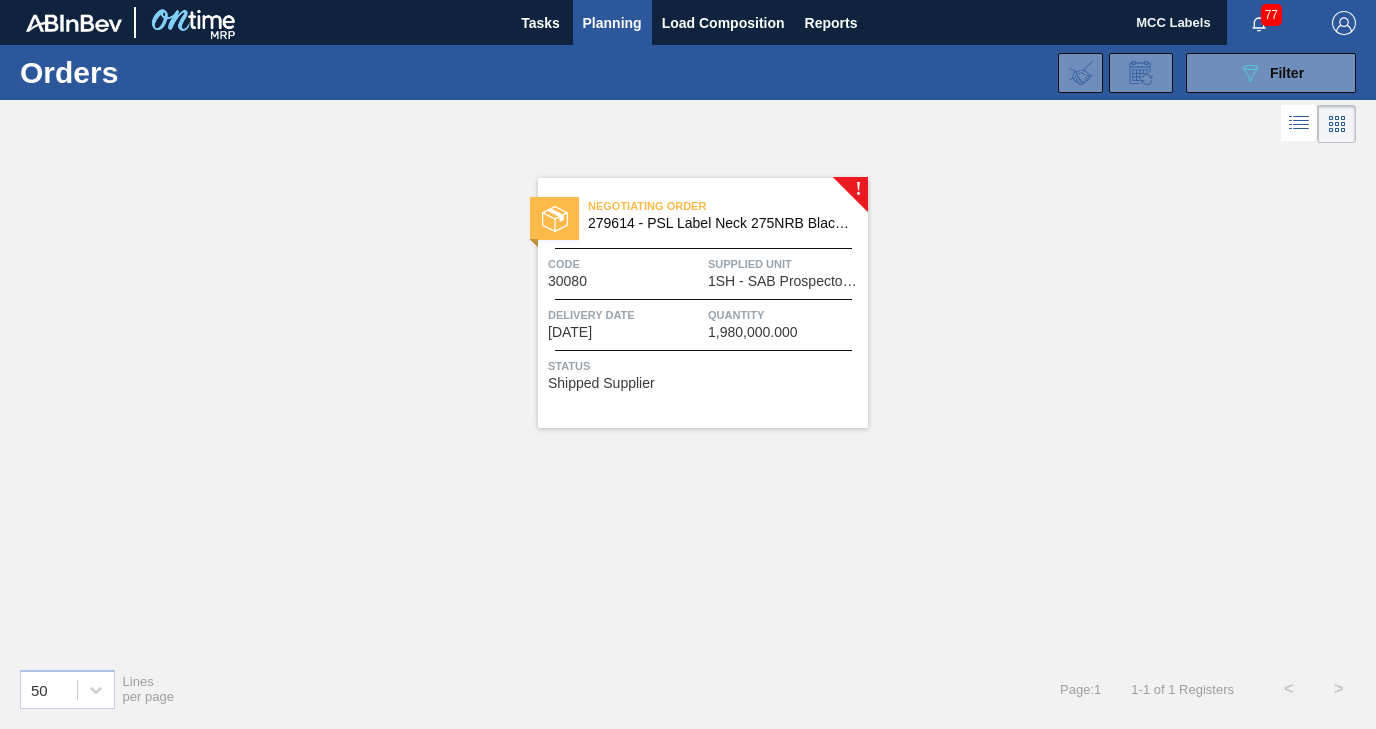 click on "Negotiating Order 279614 - PSL Label Neck 275NRB Black Crown G&T Code 30080 Supplied Unit 1SH - SAB Prospecton Brewery Delivery Date [DATE] Quantity 1,980,000.000 Status Shipped Supplier" at bounding box center (703, 303) 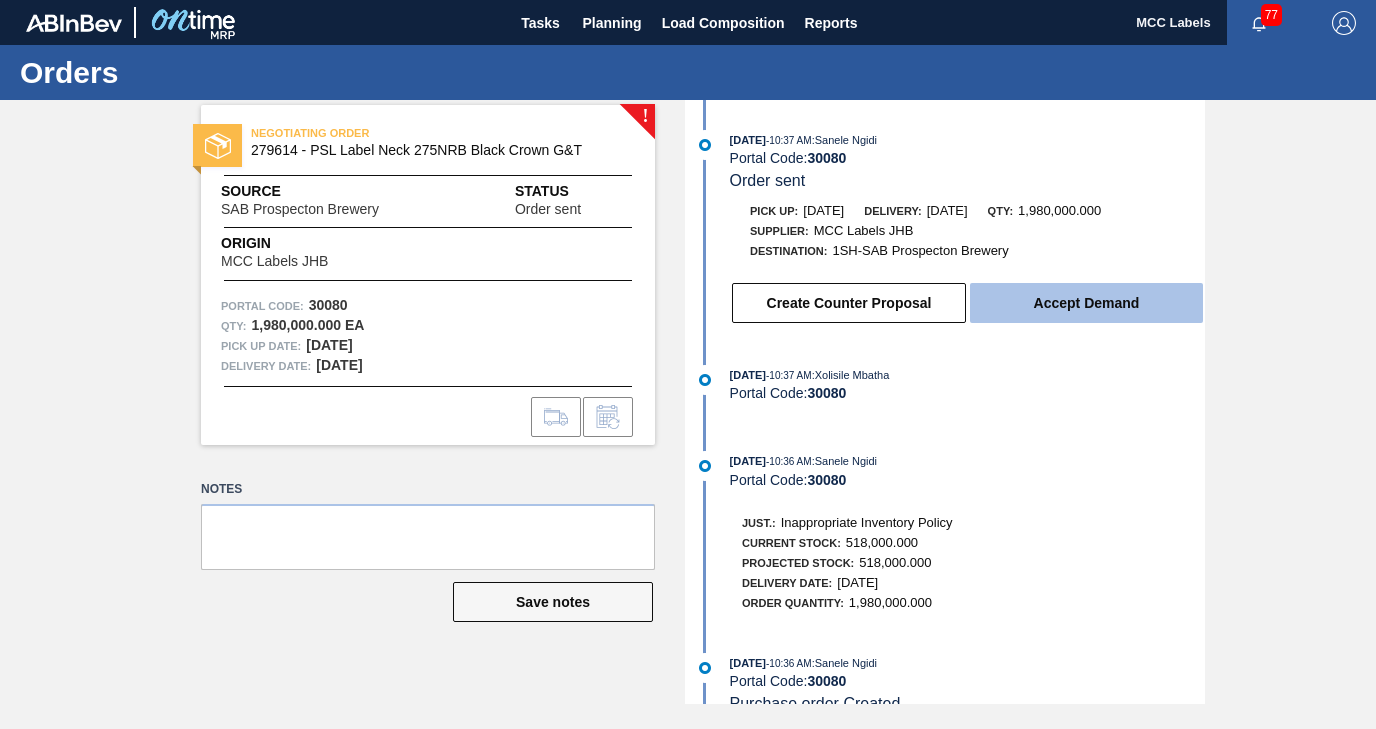 click on "Accept Demand" at bounding box center [1086, 303] 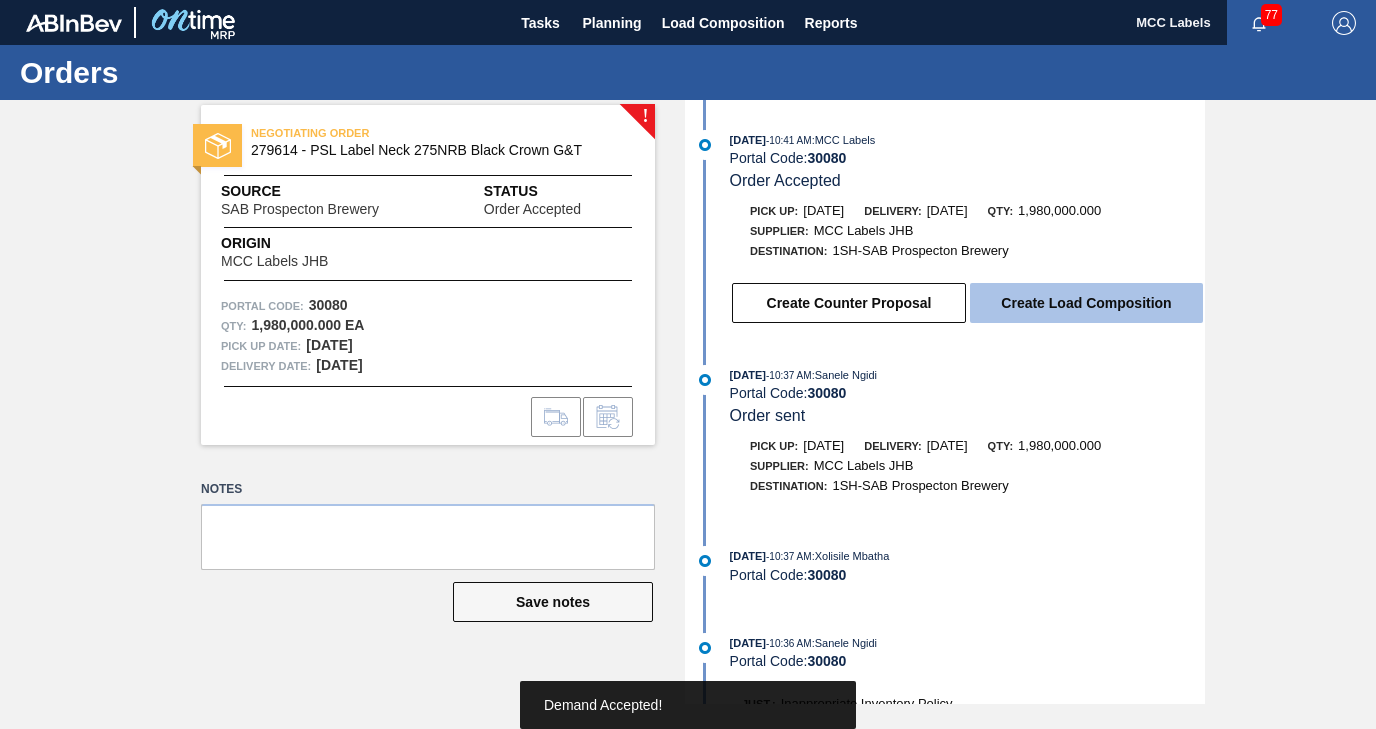 click on "Create Load Composition" at bounding box center [1086, 303] 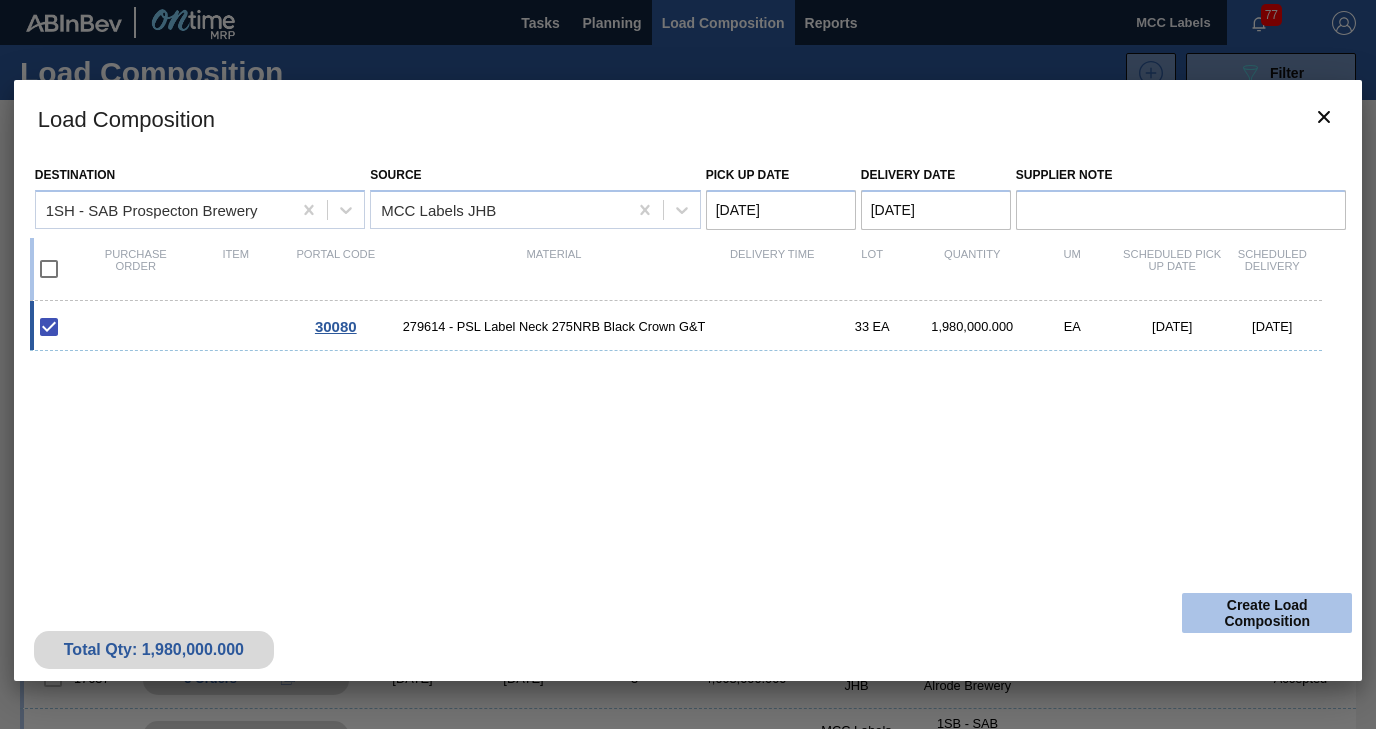 click on "Create Load Composition" at bounding box center [1267, 613] 